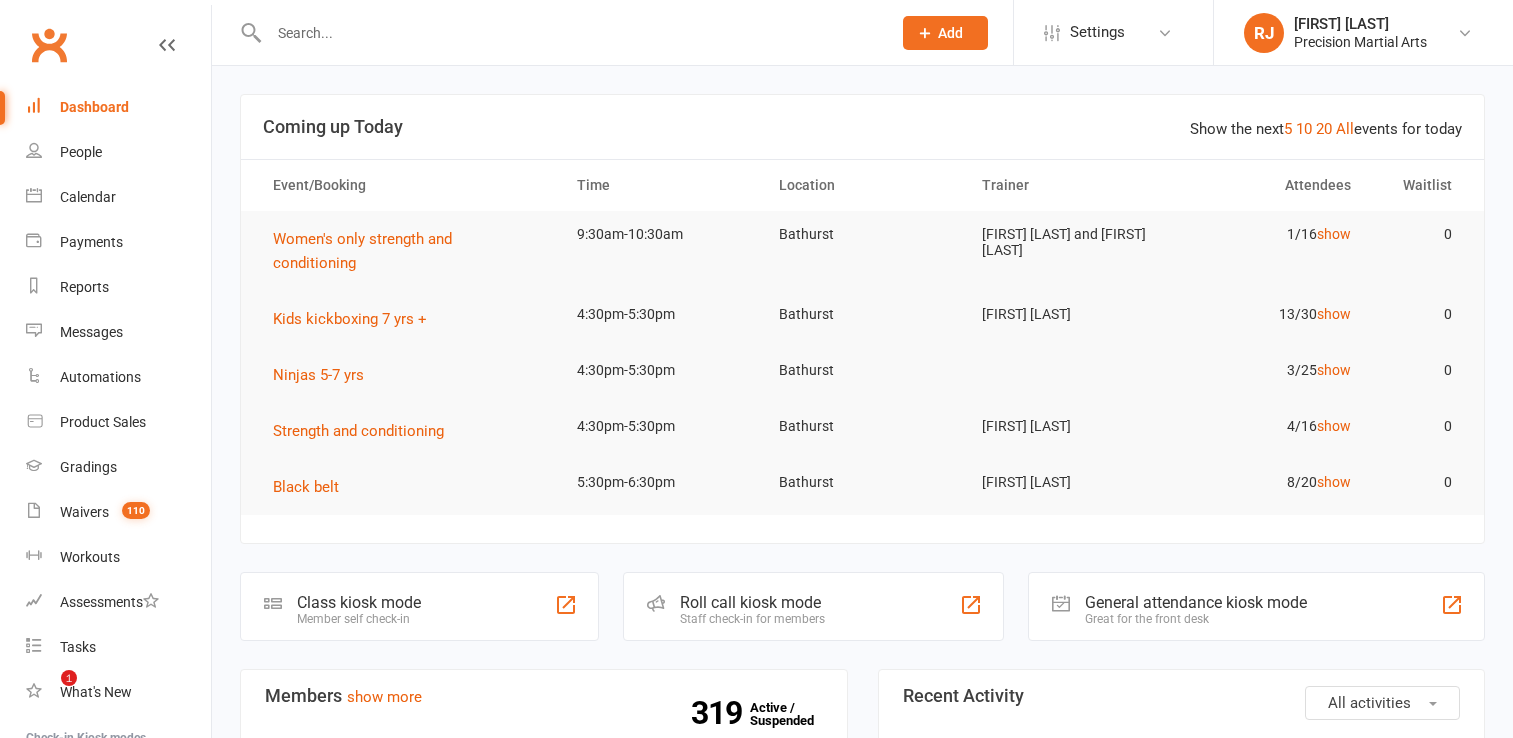 scroll, scrollTop: 0, scrollLeft: 0, axis: both 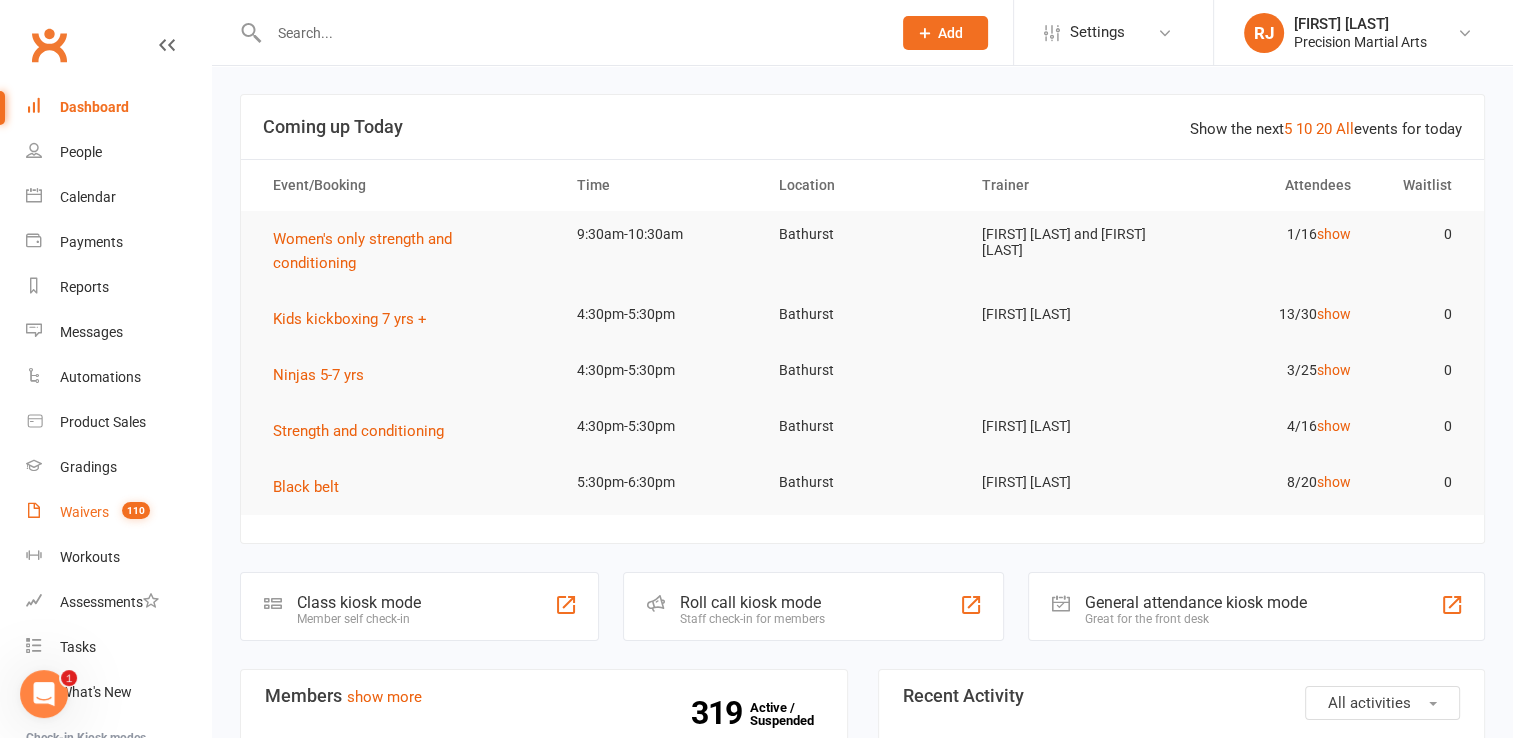 click on "Waivers" at bounding box center [84, 512] 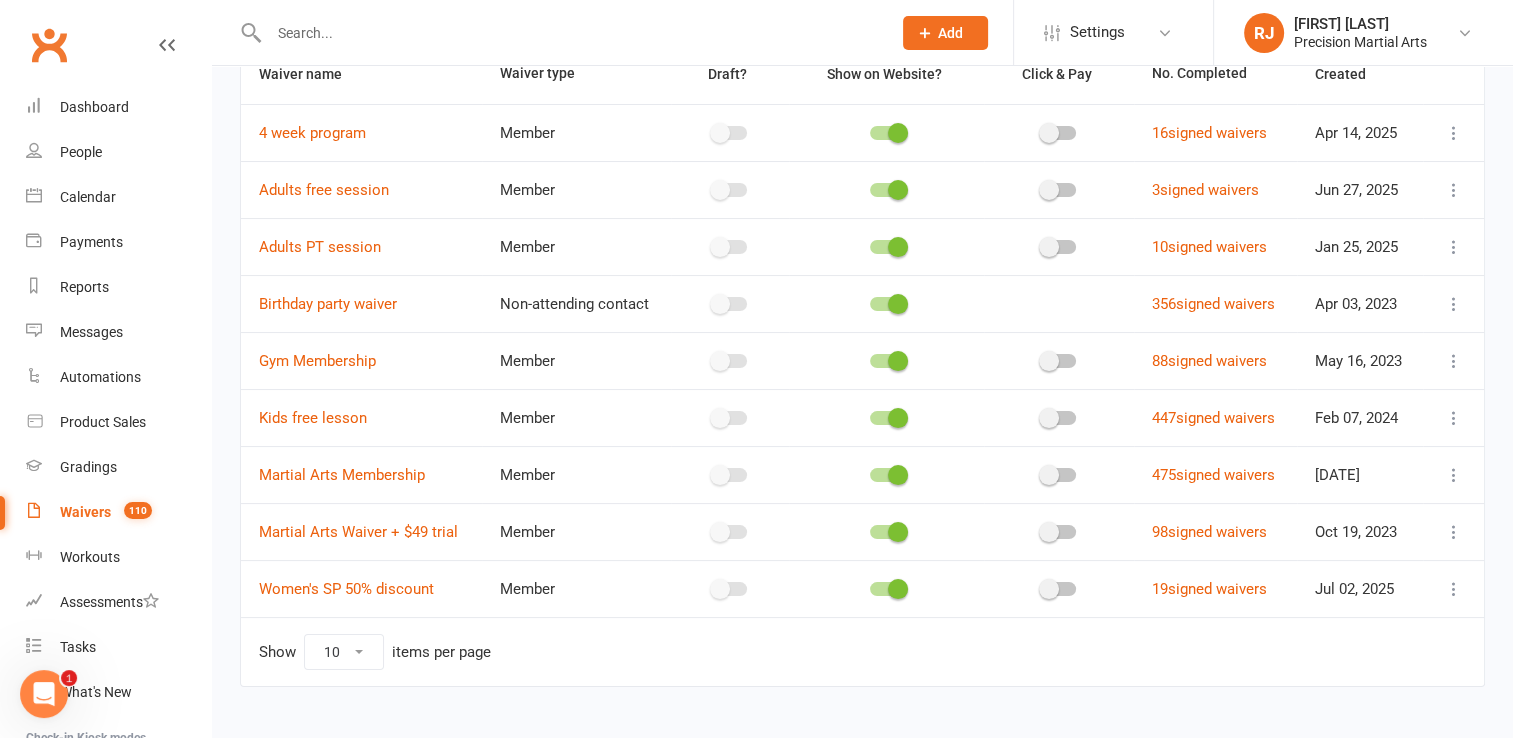 scroll, scrollTop: 198, scrollLeft: 0, axis: vertical 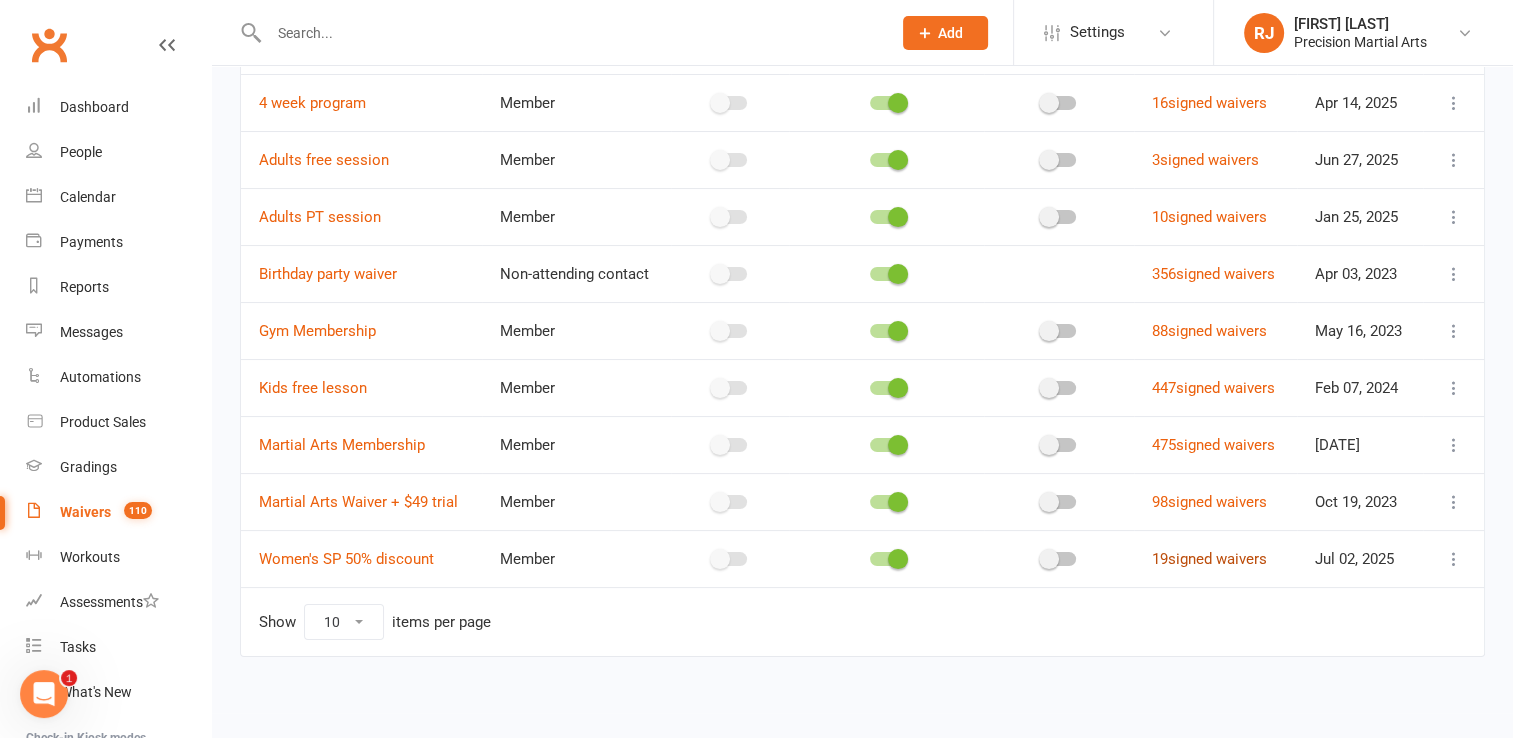 click on "[NUMBER] signed   waivers" at bounding box center (1209, 559) 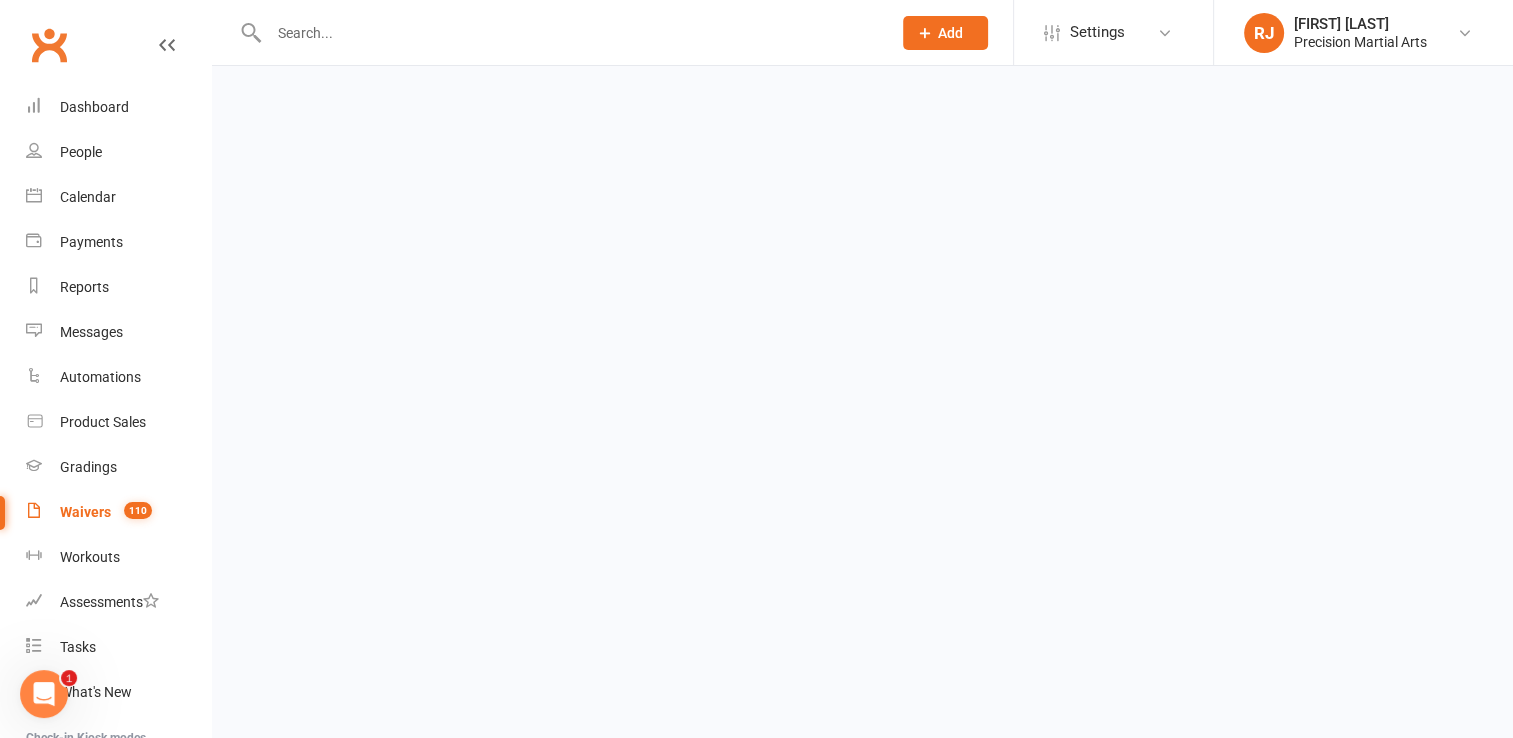 scroll, scrollTop: 0, scrollLeft: 0, axis: both 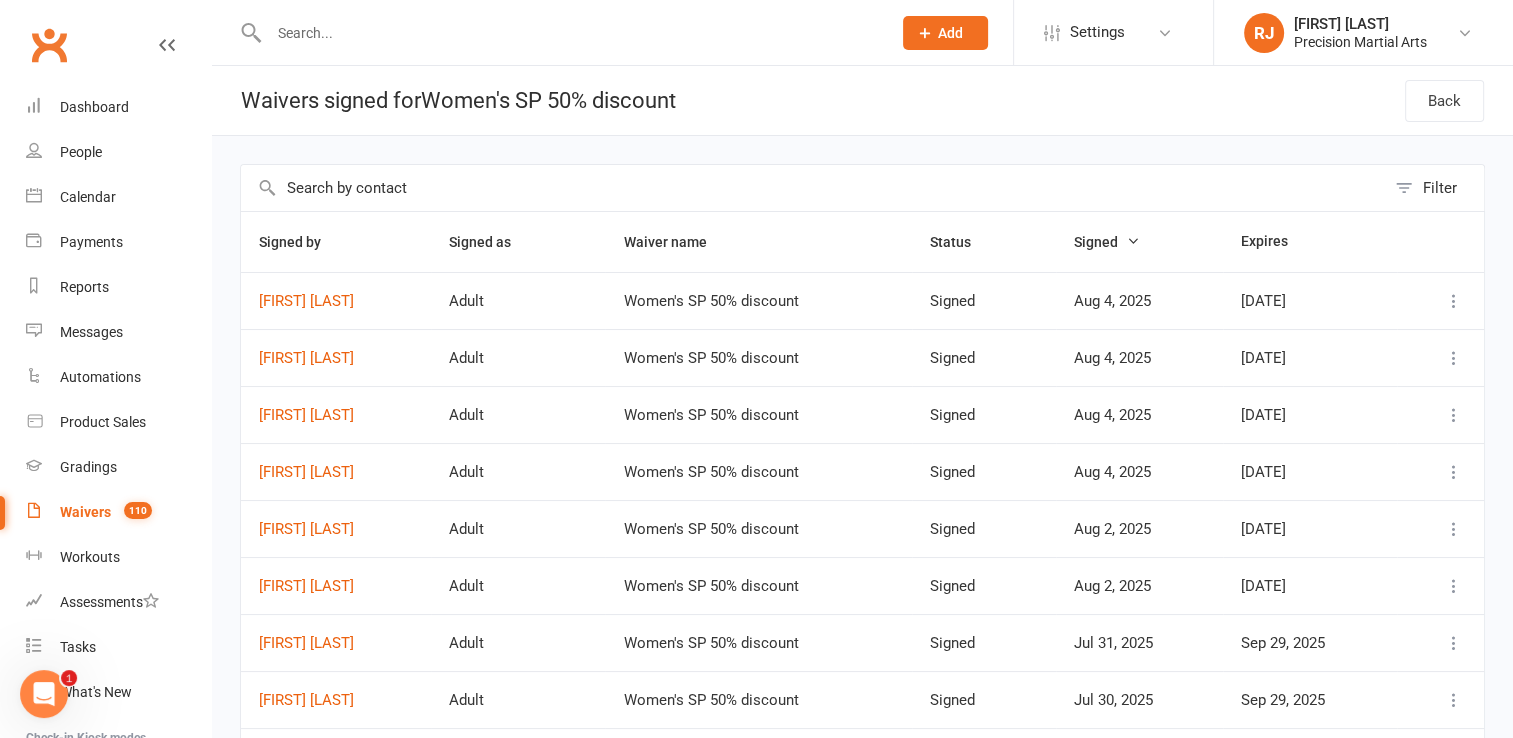 click at bounding box center [570, 33] 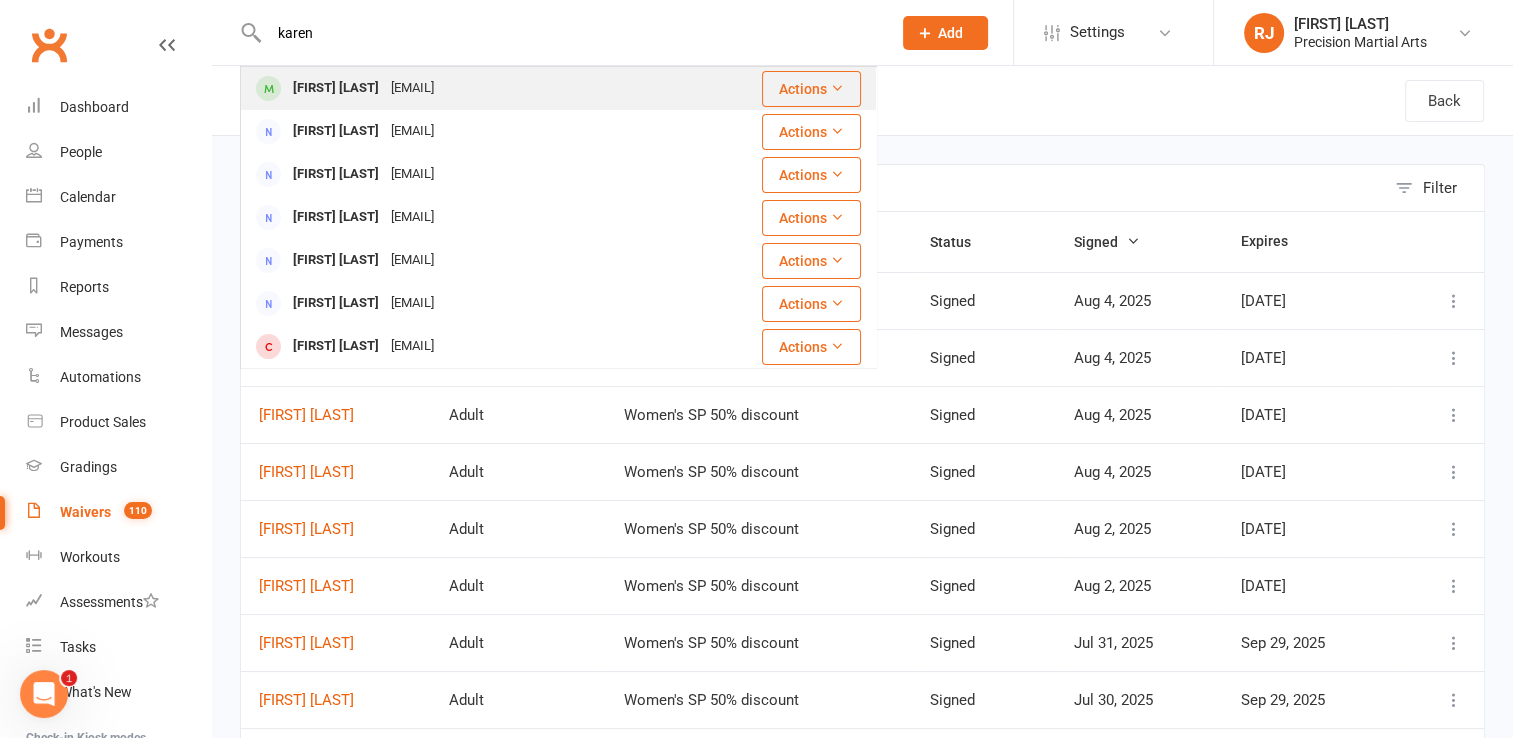 type on "karen" 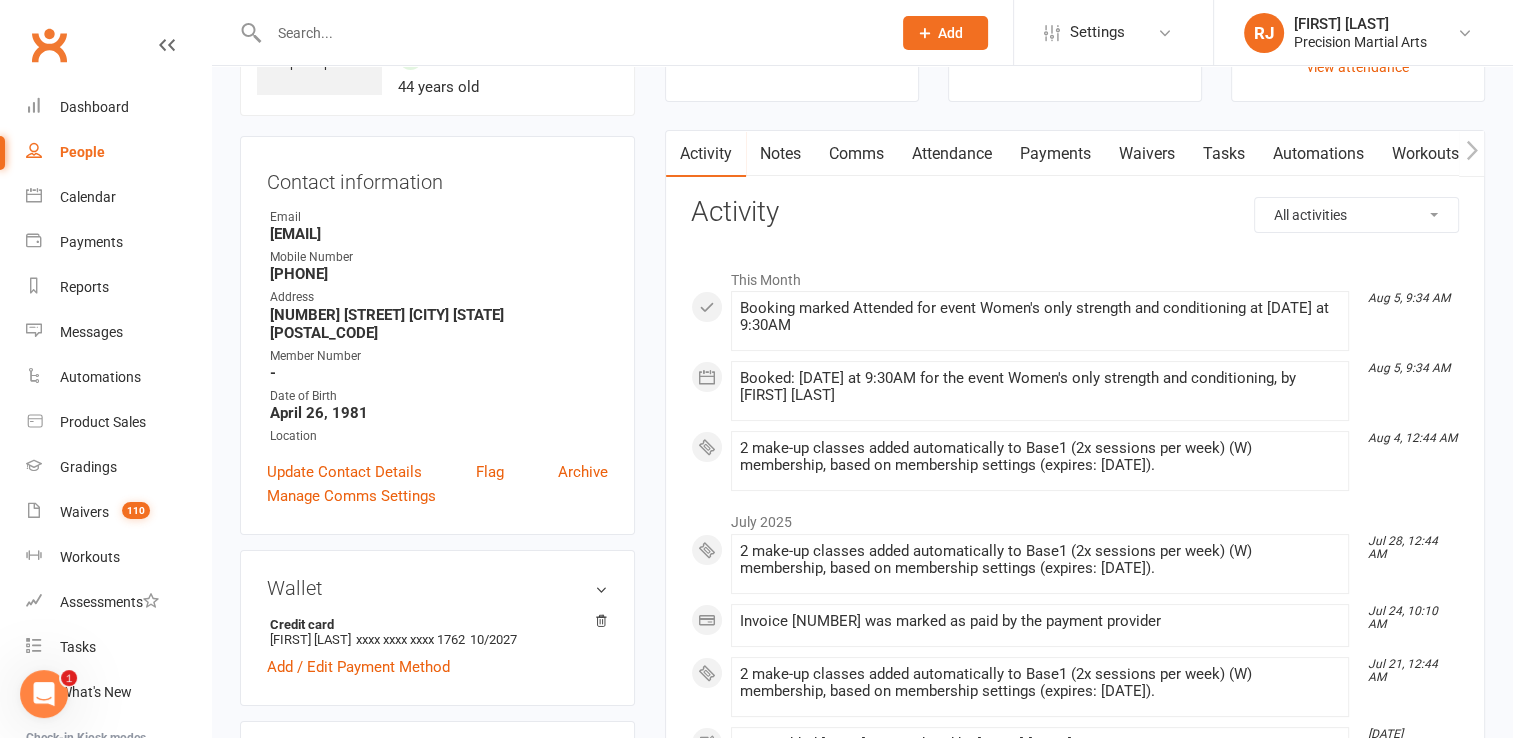 scroll, scrollTop: 80, scrollLeft: 0, axis: vertical 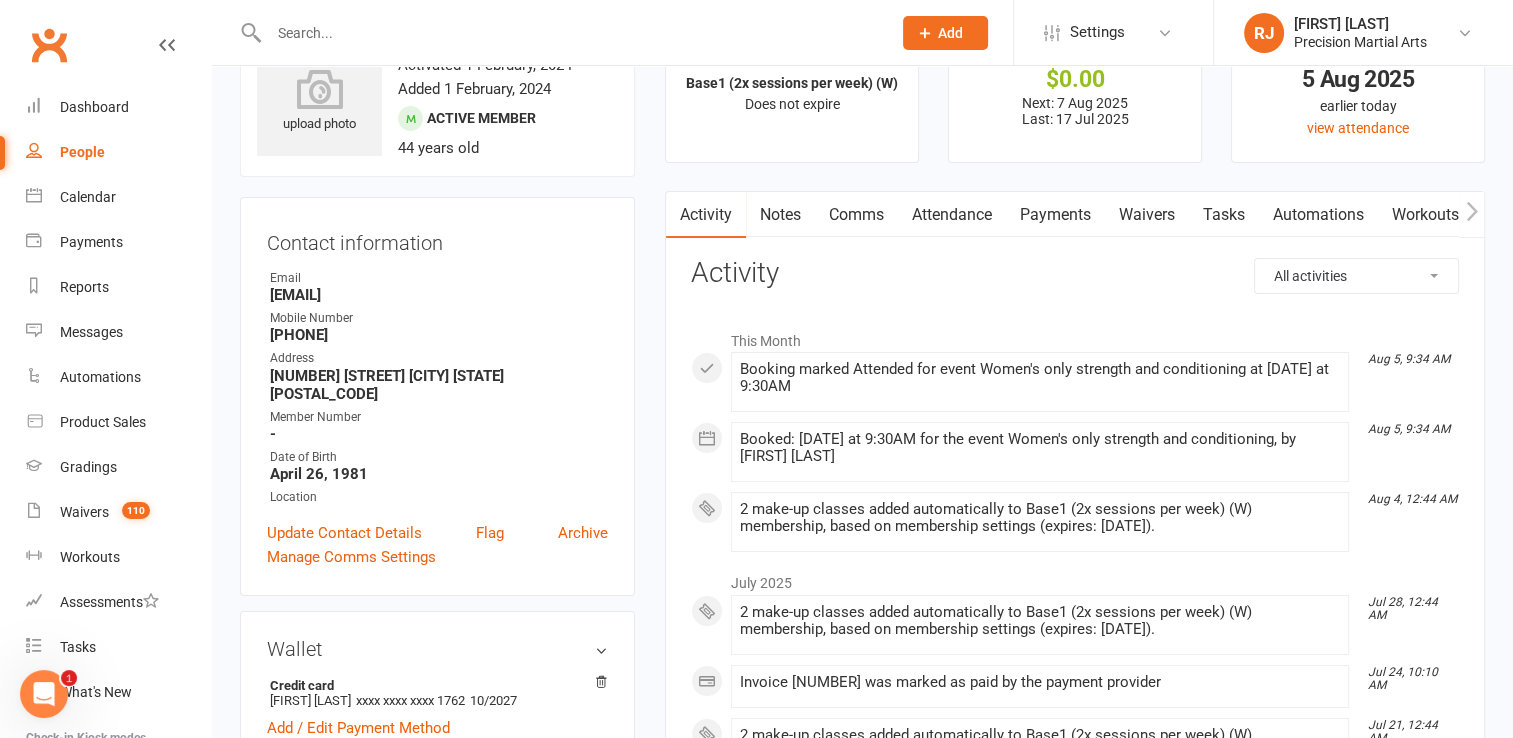 click on "Payments" at bounding box center (1055, 215) 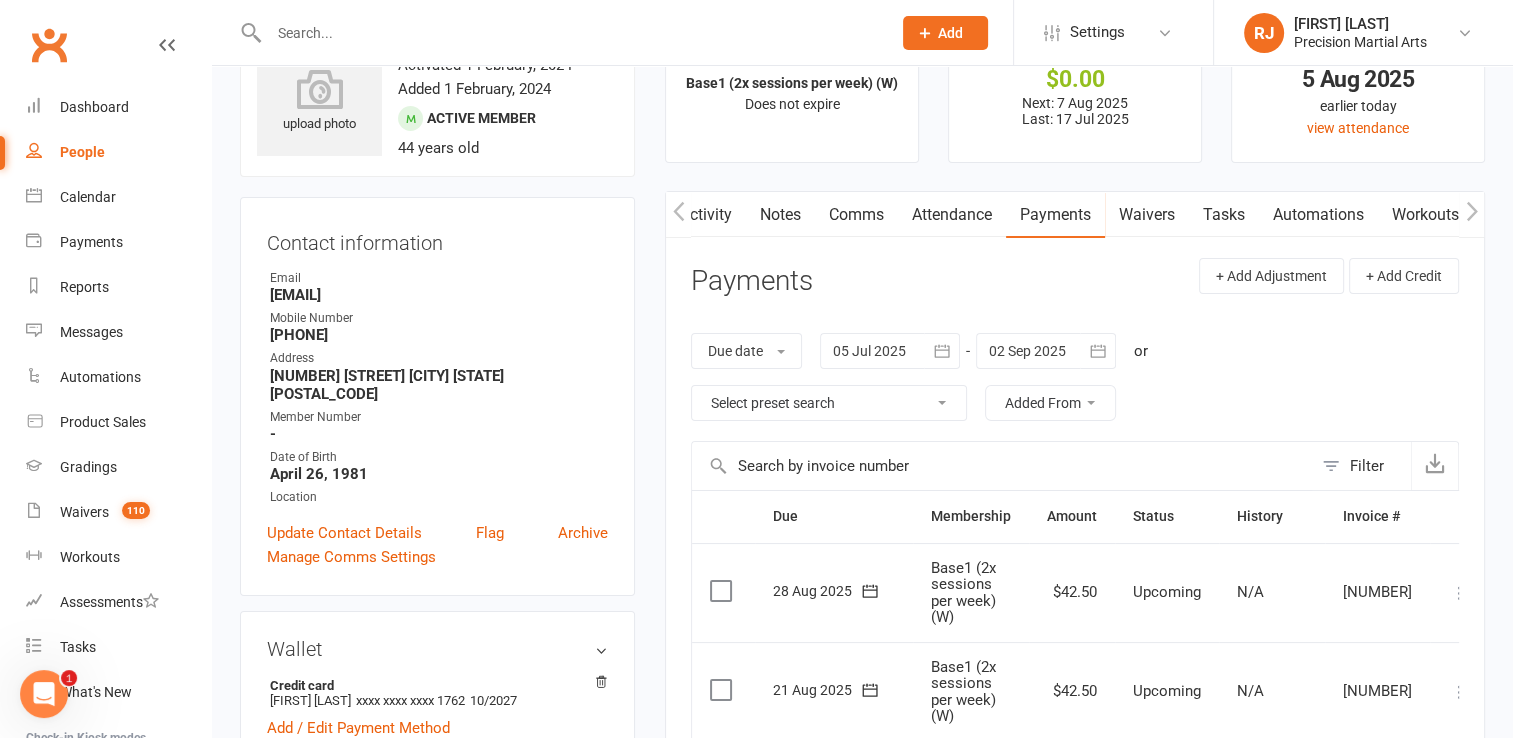 scroll, scrollTop: 0, scrollLeft: 40, axis: horizontal 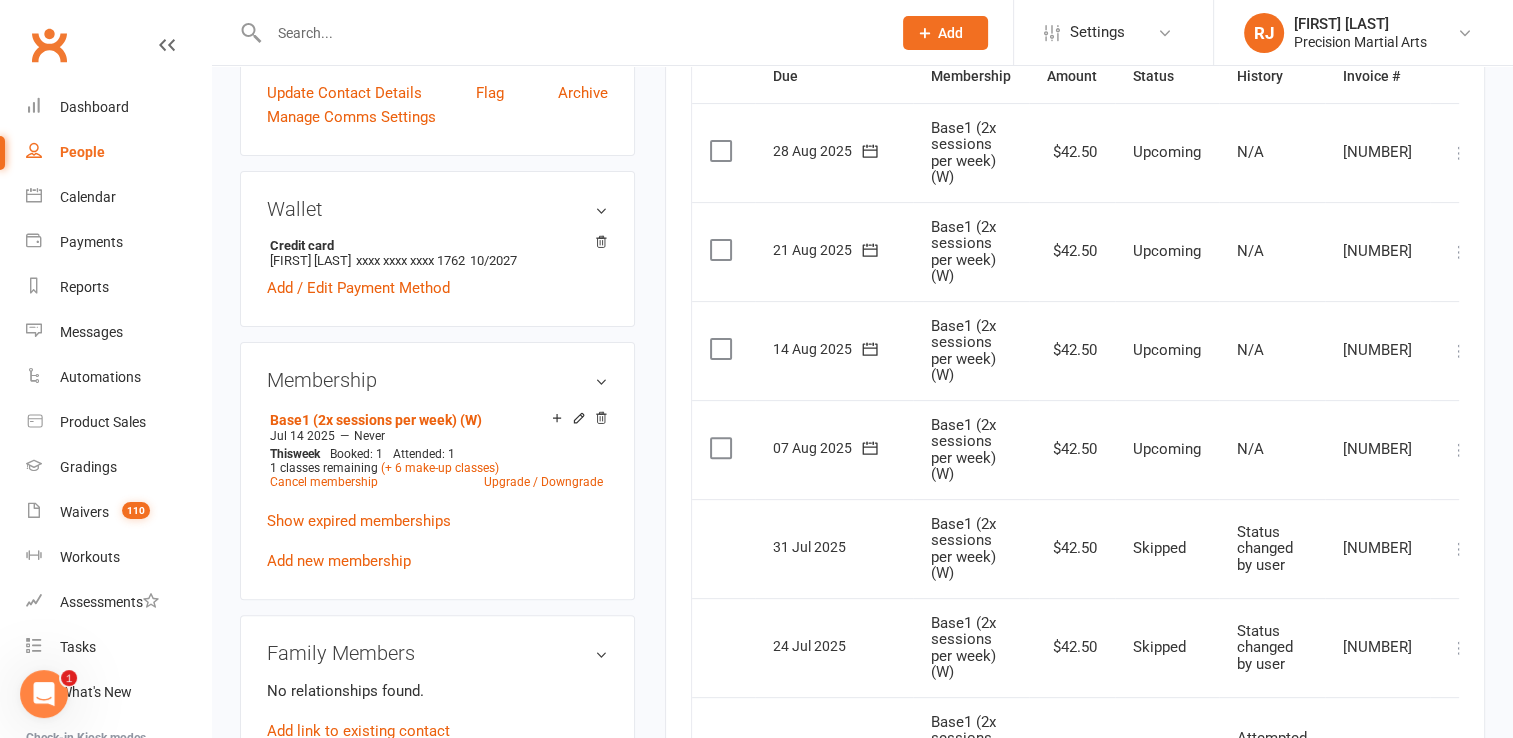 click 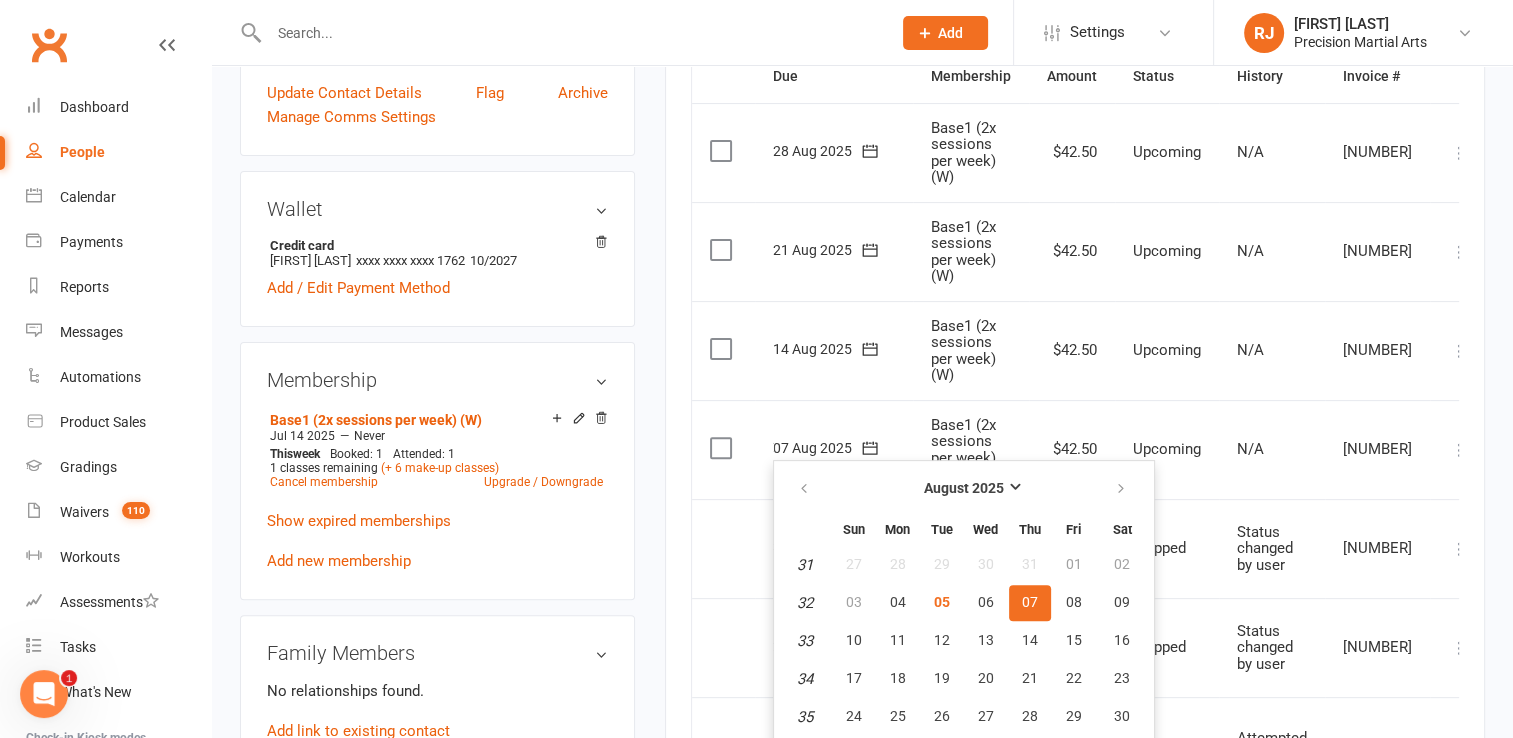 click 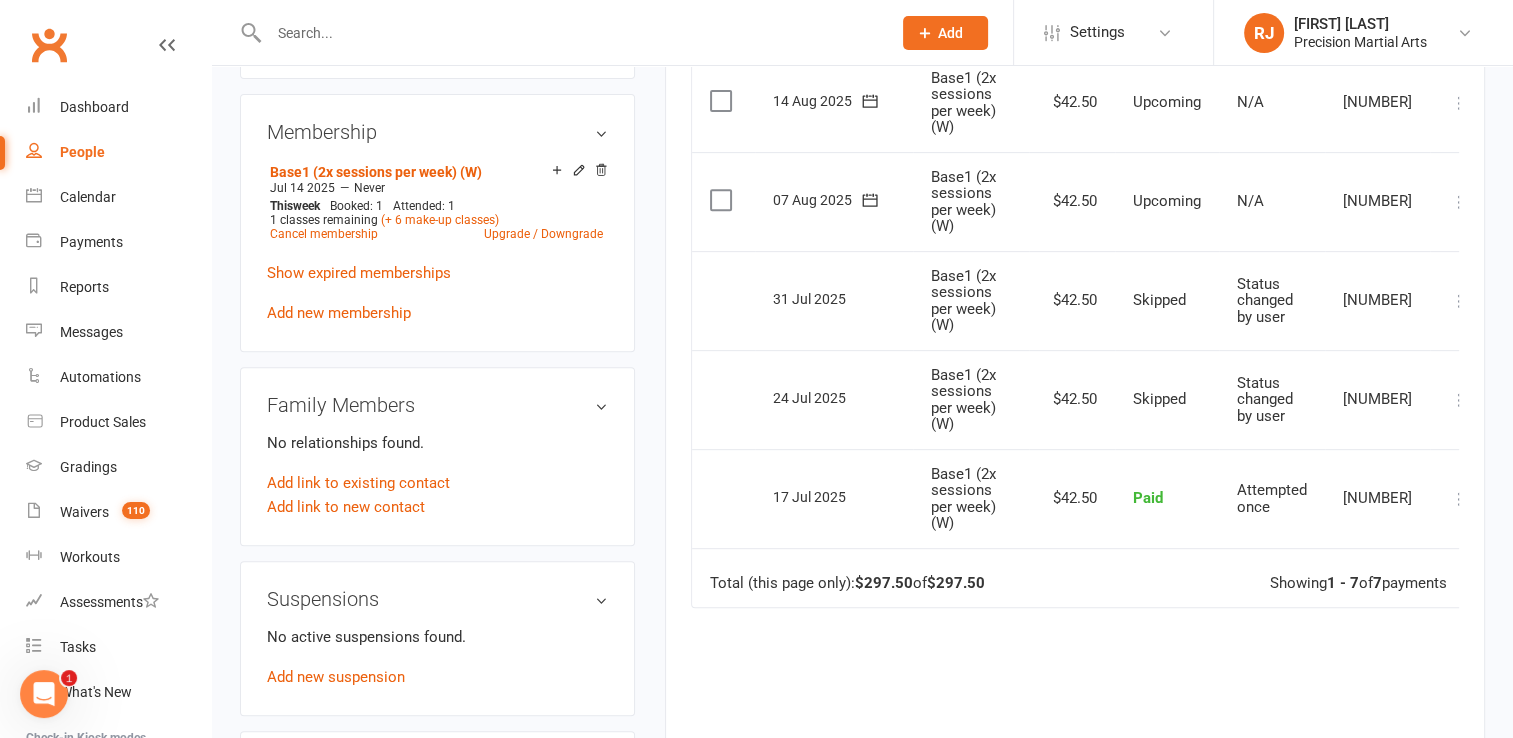 scroll, scrollTop: 680, scrollLeft: 0, axis: vertical 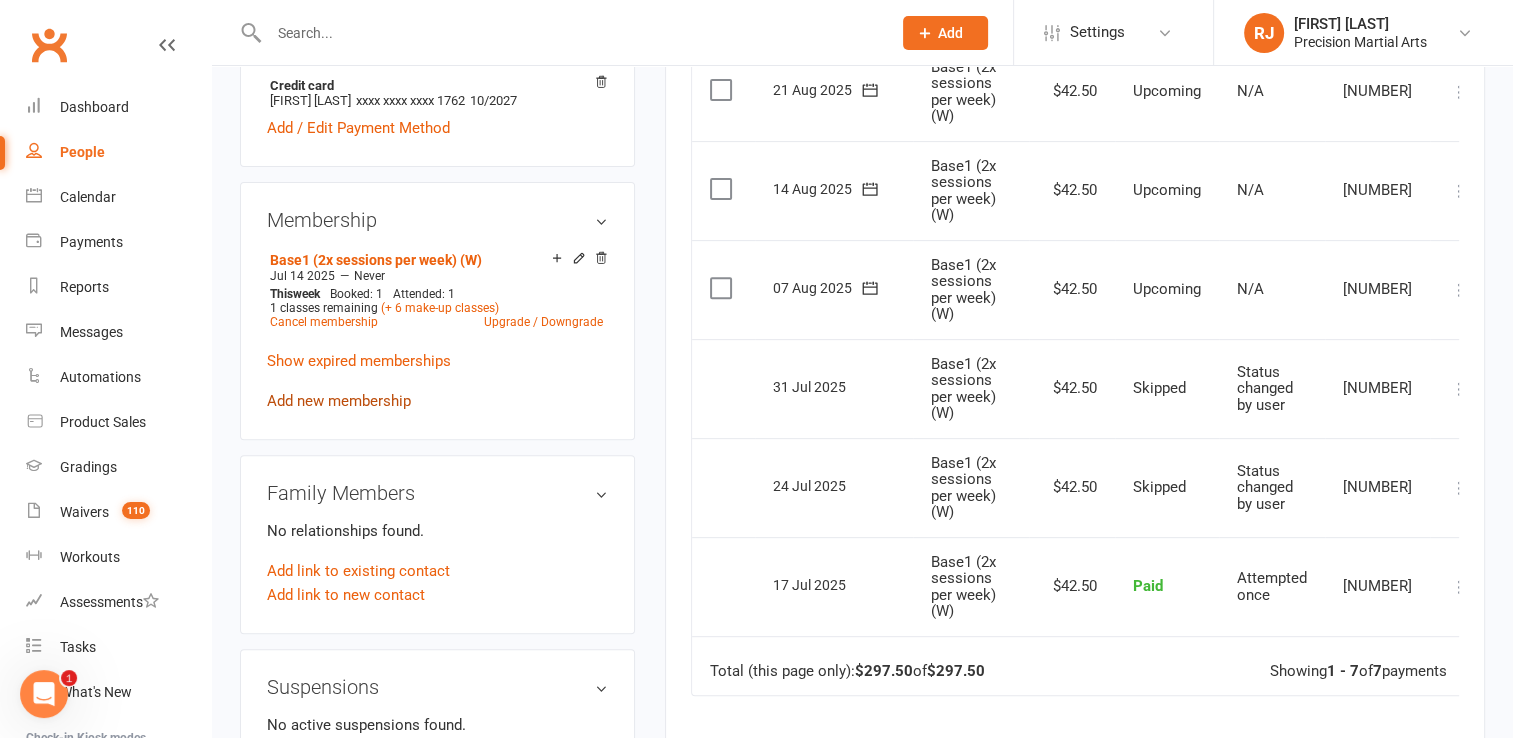 click on "Add new membership" at bounding box center (339, 401) 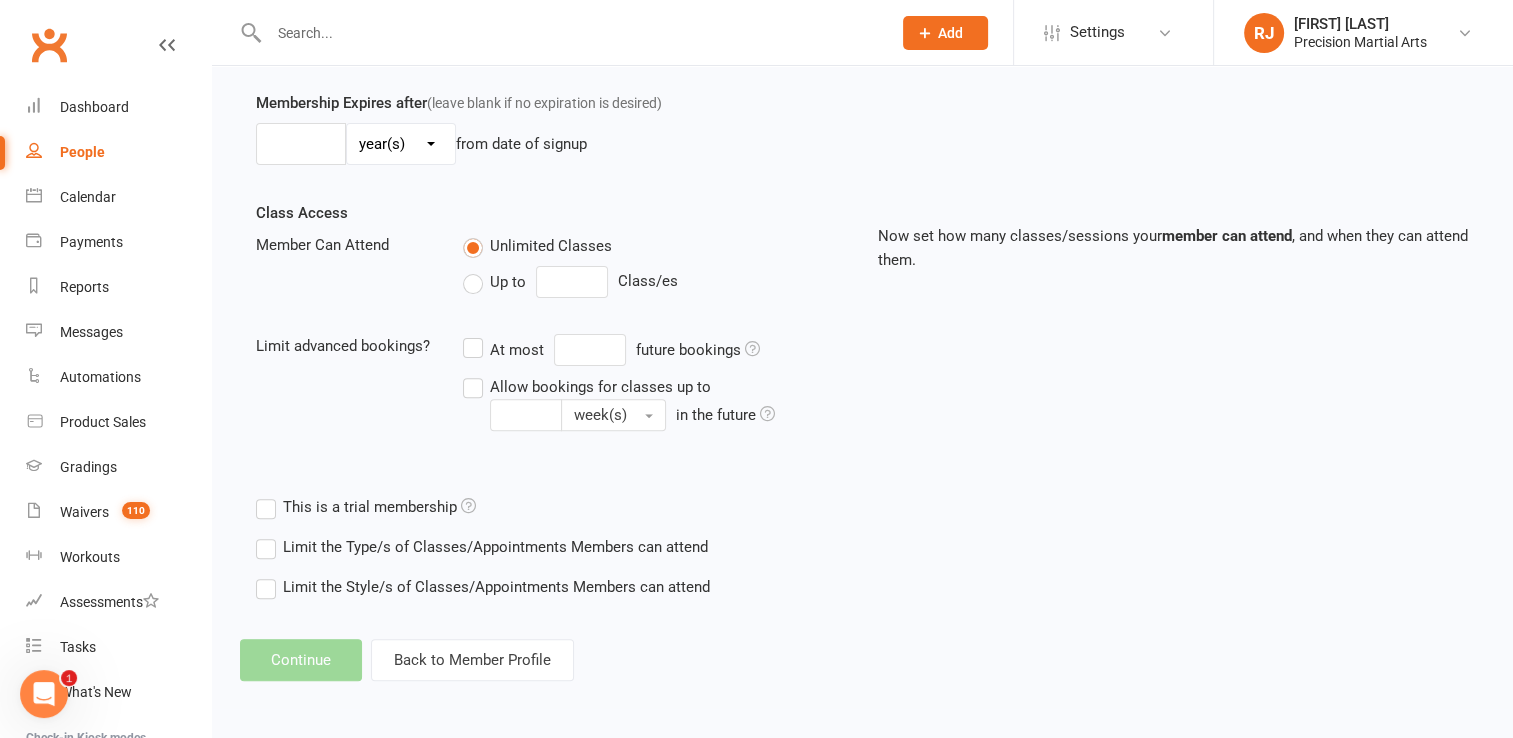 scroll, scrollTop: 0, scrollLeft: 0, axis: both 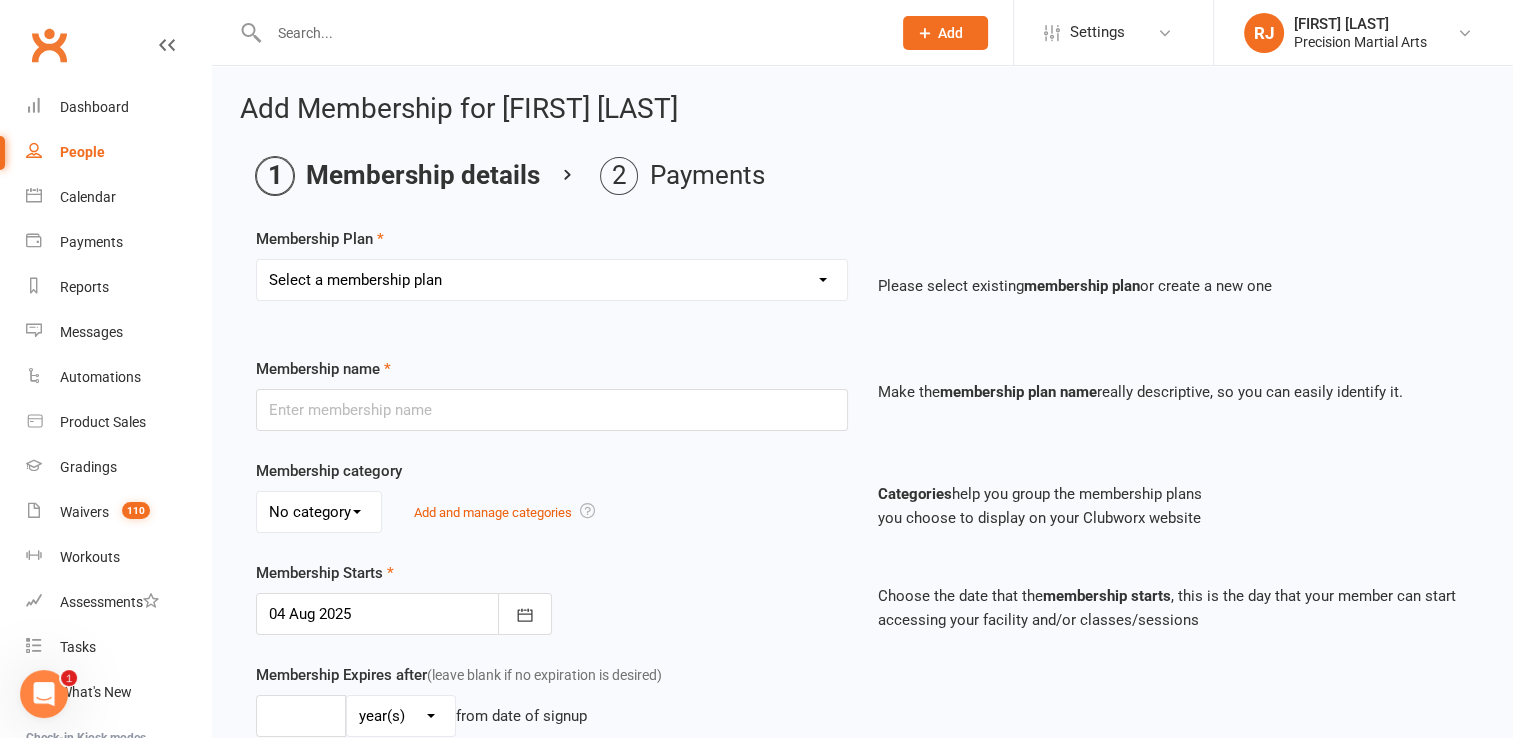 click on "Select a membership plan Create new Membership Plan Intermediate (3x classes) child/spouse Beginner (2x classes) child/spouse One (1x class) child/spouse Advanced (unlimited dojo) child/spouse 4 lesson trial - 1 student 4 lesson trial - 2 students 4 lesson trial - 3-4 students Free lesson Beginner1 (2x classes per week) (W) Beginner1 (2x classes per week) (FN) Intermediate1 (3x classes per week) (W) Intermediate1 (3x classes per week) (FN) Advanced1 (unlimited dojo) (W) Advanced1 (unlimited dojo) (FN) Elite1  (unlimited dojo & gym) (W) Elite1 (unlimited dojo & gym) (FN) Base1 (2x sessions per week) (W) Base1 (2x sessions per week) (FN) Athlete1 (3x sessions per week) (W) Athlete1 (3x sessions per week) (FN) One1 (1x class) (W) One1 (1x class) (FN) One2 (1x class) (FN) Elite (unlimited dojo & gym) child/spouse Base (2x classes) child/spouse Athlete (3x classes) child/spouse Beginner2 (2x classes per week) (FN) Beginner1 (2x classes) Advanced1 (unlimited dojo) (FN) Advanced2 (unlimited dojo) (FN) 4 week program" at bounding box center (552, 280) 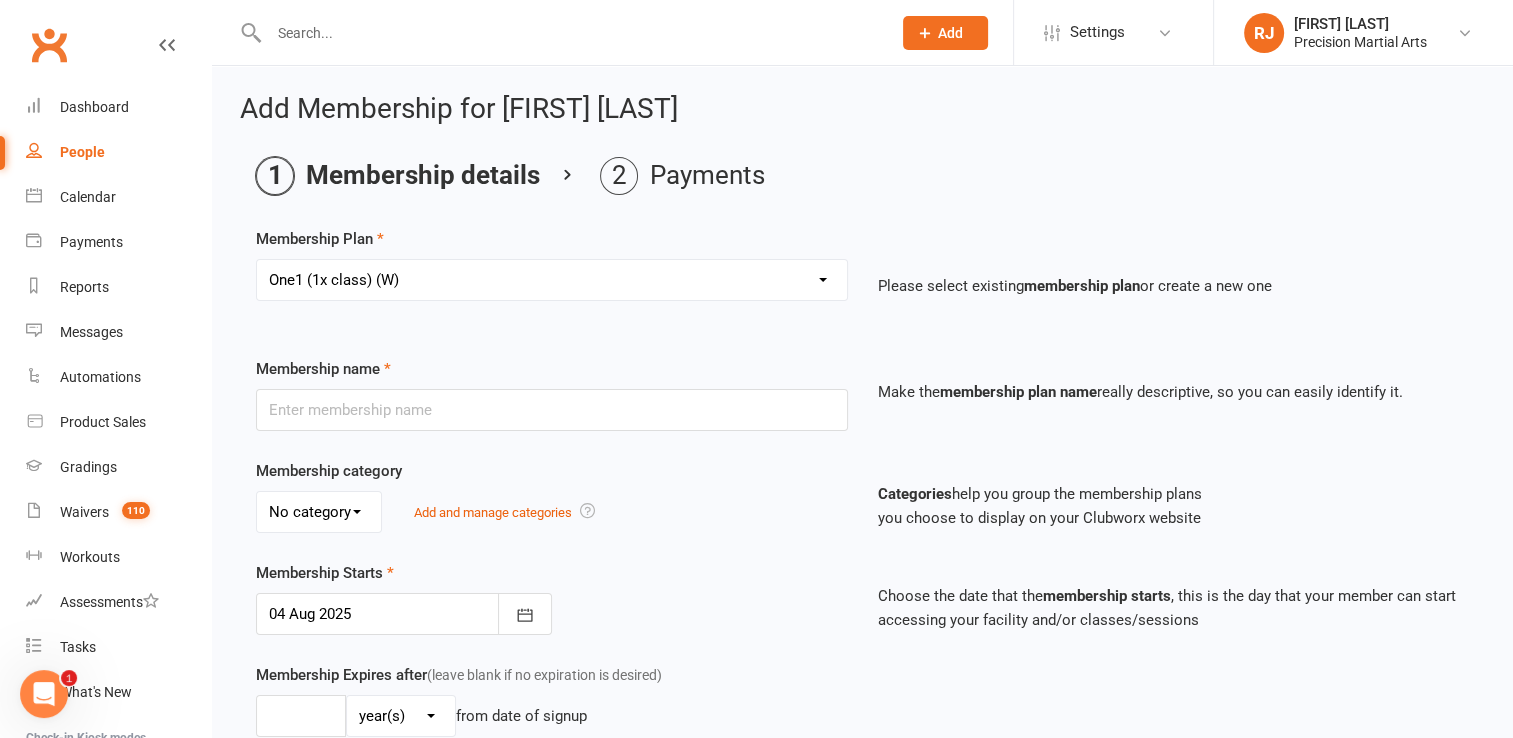 click on "Select a membership plan Create new Membership Plan Intermediate (3x classes) child/spouse Beginner (2x classes) child/spouse One (1x class) child/spouse Advanced (unlimited dojo) child/spouse 4 lesson trial - 1 student 4 lesson trial - 2 students 4 lesson trial - 3-4 students Free lesson Beginner1 (2x classes per week) (W) Beginner1 (2x classes per week) (FN) Intermediate1 (3x classes per week) (W) Intermediate1 (3x classes per week) (FN) Advanced1 (unlimited dojo) (W) Advanced1 (unlimited dojo) (FN) Elite1  (unlimited dojo & gym) (W) Elite1 (unlimited dojo & gym) (FN) Base1 (2x sessions per week) (W) Base1 (2x sessions per week) (FN) Athlete1 (3x sessions per week) (W) Athlete1 (3x sessions per week) (FN) One1 (1x class) (W) One1 (1x class) (FN) One2 (1x class) (FN) Elite (unlimited dojo & gym) child/spouse Base (2x classes) child/spouse Athlete (3x classes) child/spouse Beginner2 (2x classes per week) (FN) Beginner1 (2x classes) Advanced1 (unlimited dojo) (FN) Advanced2 (unlimited dojo) (FN) 4 week program" at bounding box center (552, 280) 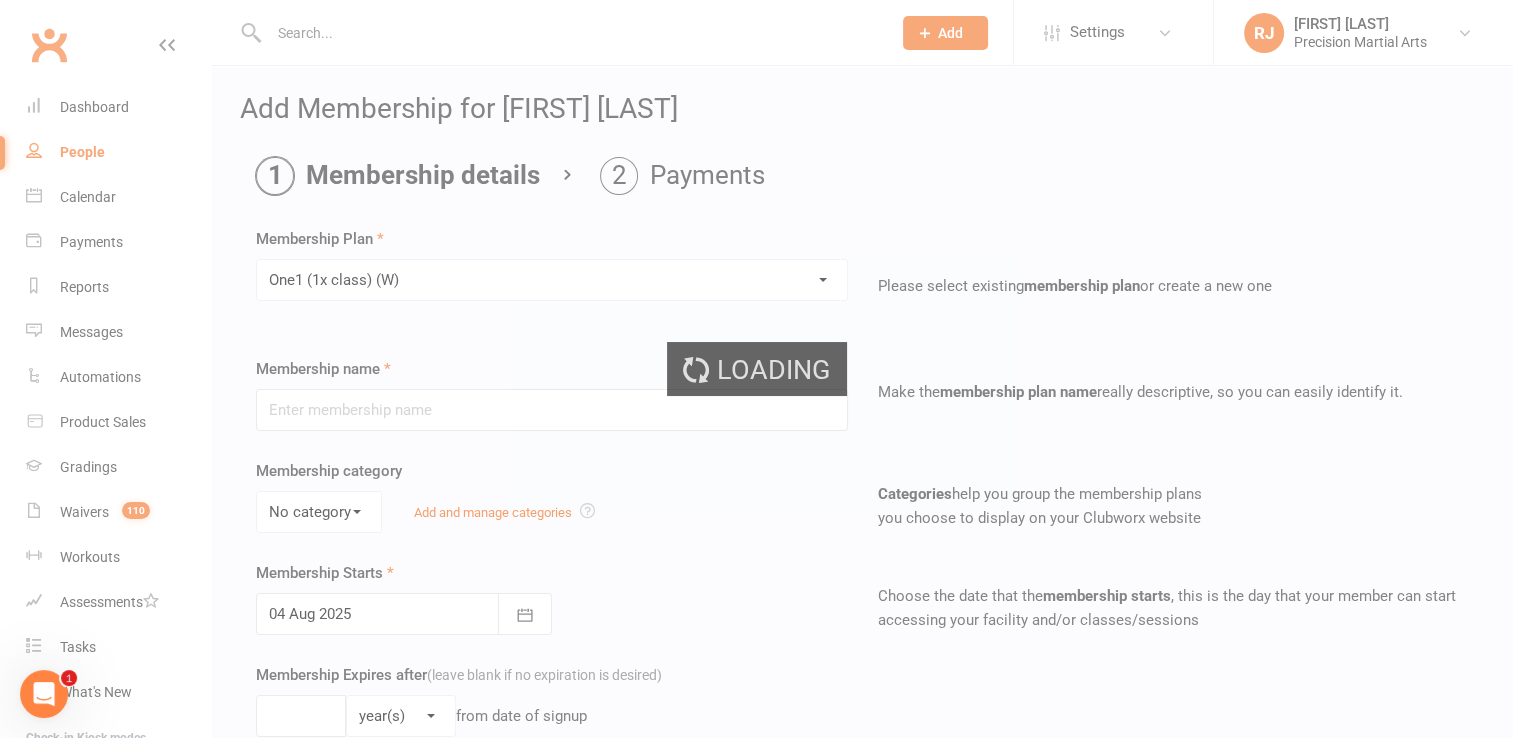 type on "One1 (1x class) (W)" 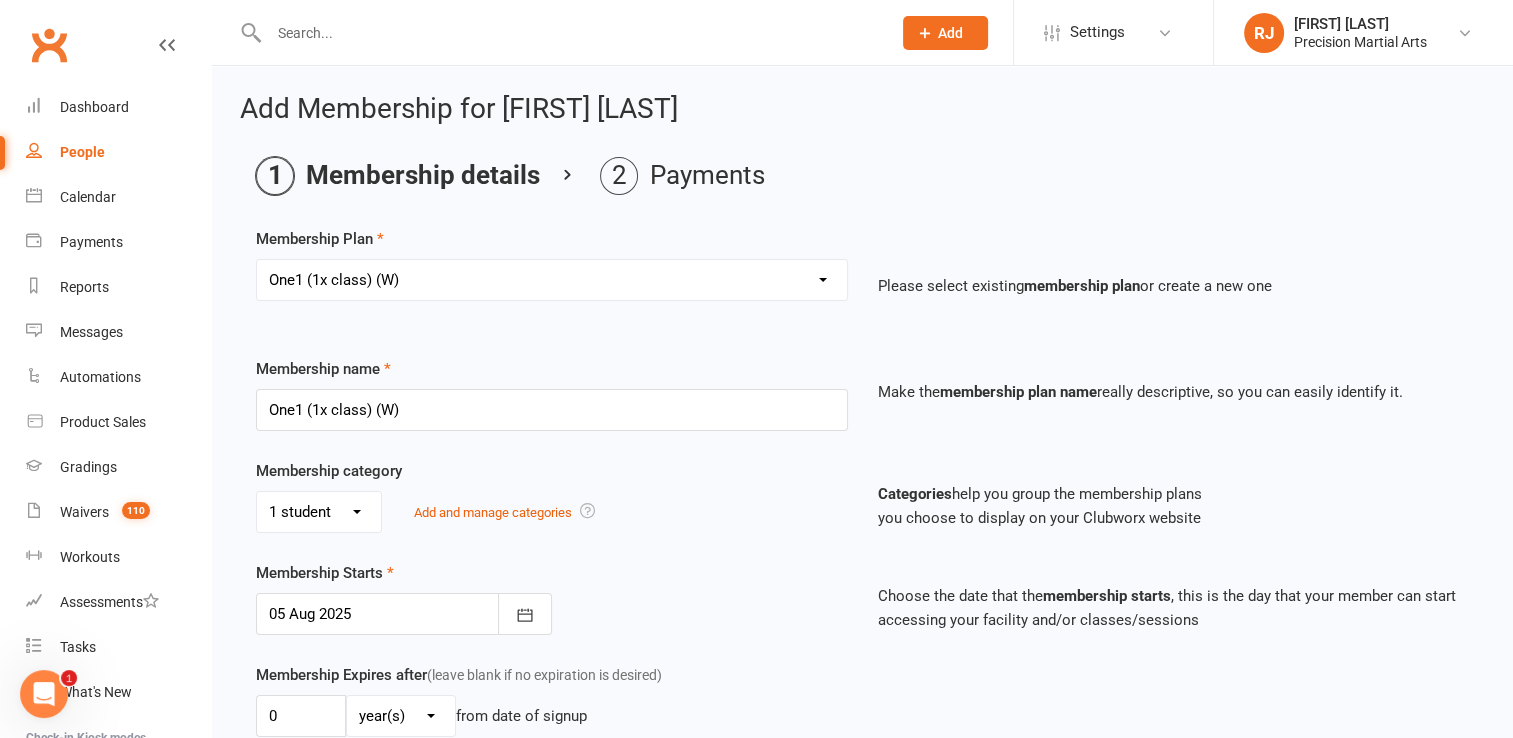 click on "Membership name One1 (1x class) (W) Make the  membership plan name  really descriptive, so you can easily identify it." at bounding box center [862, 408] 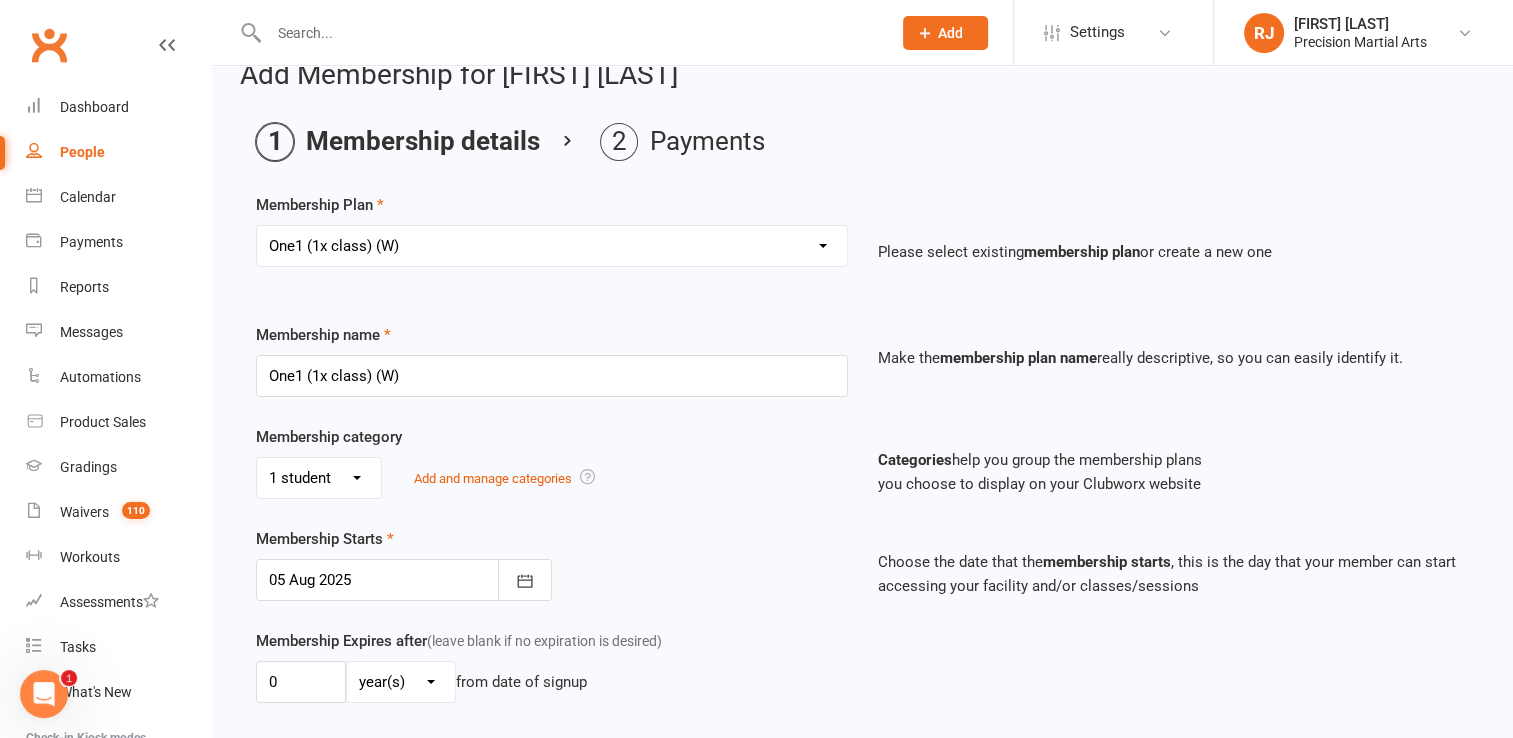 scroll, scrollTop: 40, scrollLeft: 0, axis: vertical 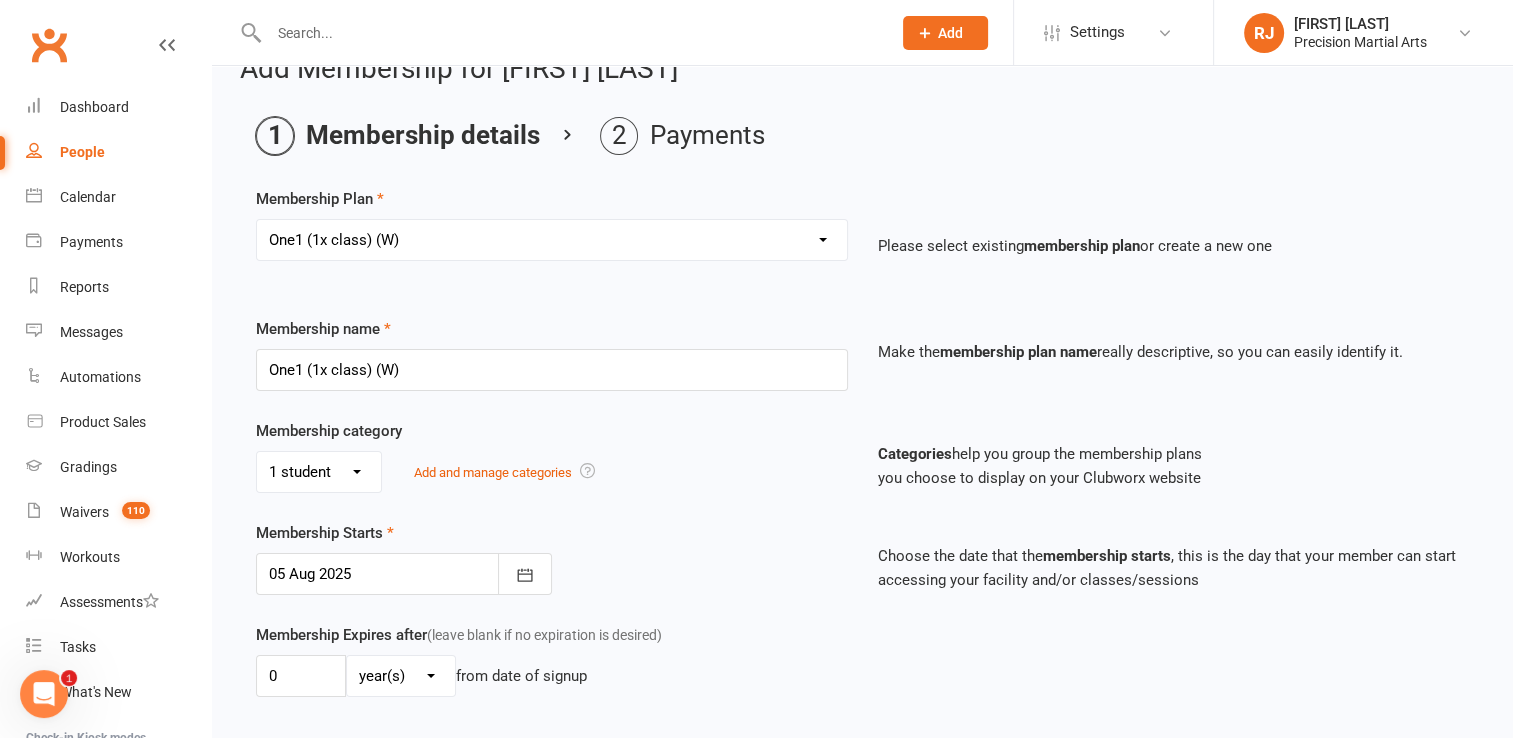 click at bounding box center (404, 574) 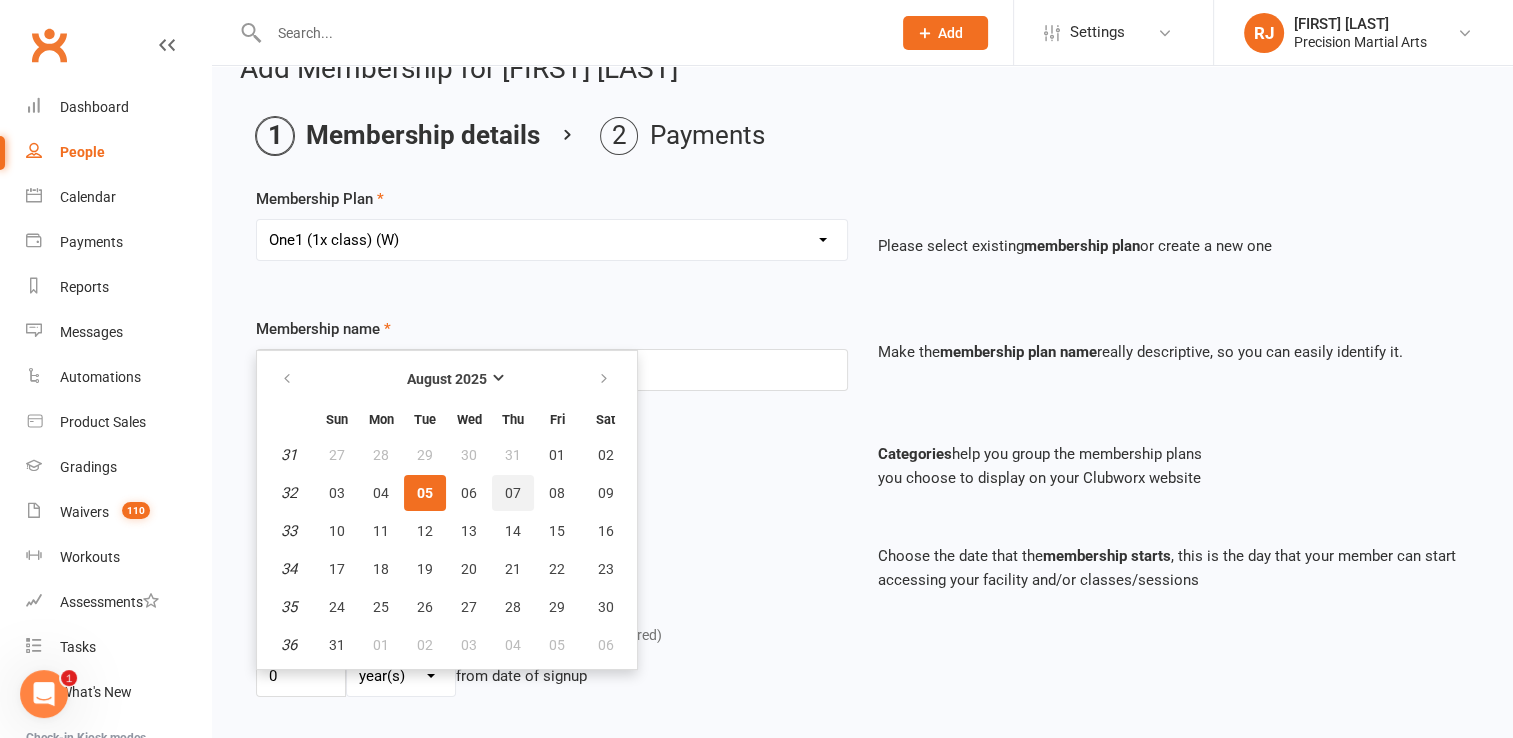 click on "07" at bounding box center (513, 493) 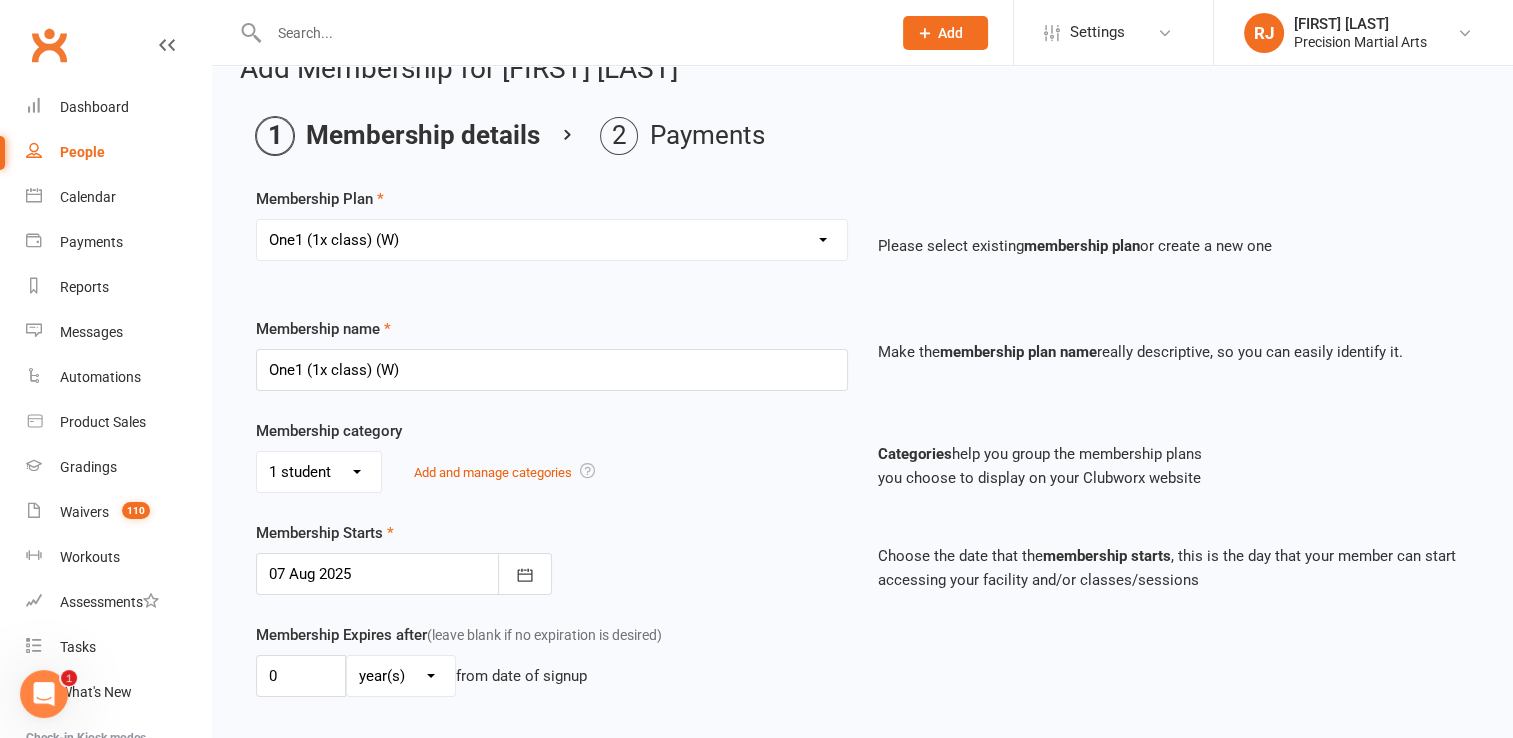 click on "Membership Starts [DATE]
August 2025
Sun Mon Tue Wed Thu Fri Sat
31
27
28
29
30
31
01
02
32
03
04
05
06
07
08
09
33
10
11
12
13
14
15
16
34
17
18
19
20
21
22
23
35
24
25
26
27
28
29
30
36 31" at bounding box center [552, 558] 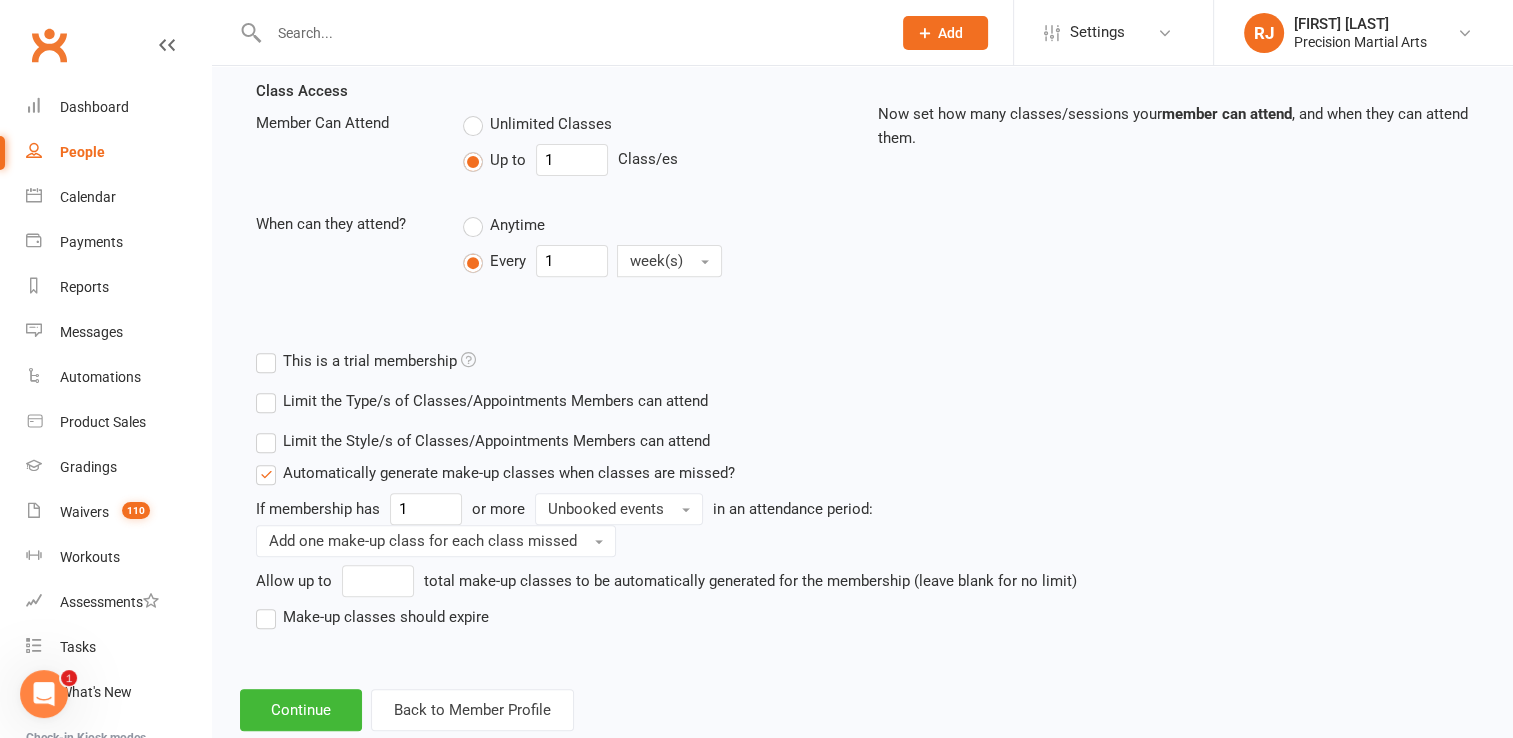 scroll, scrollTop: 740, scrollLeft: 0, axis: vertical 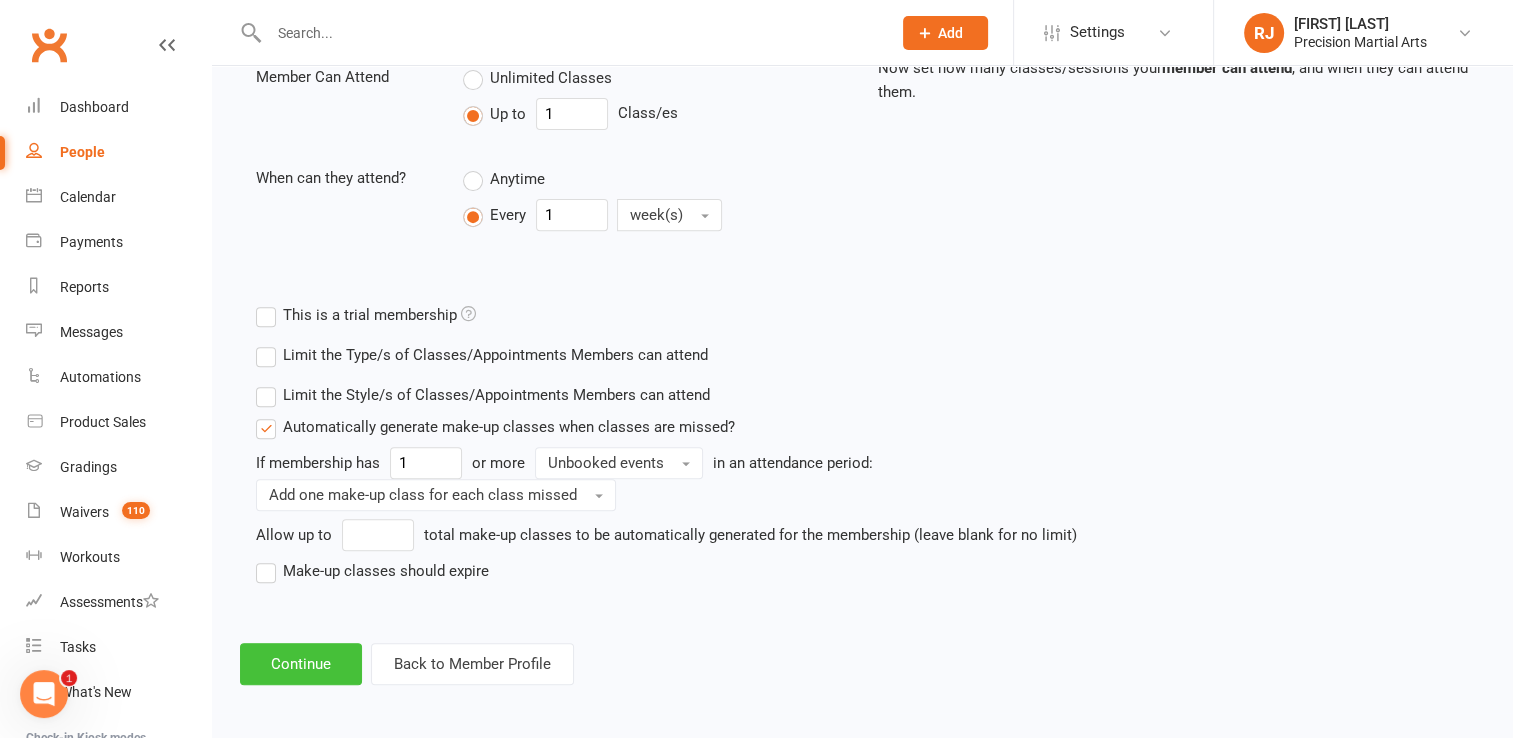 click on "Continue" at bounding box center [301, 664] 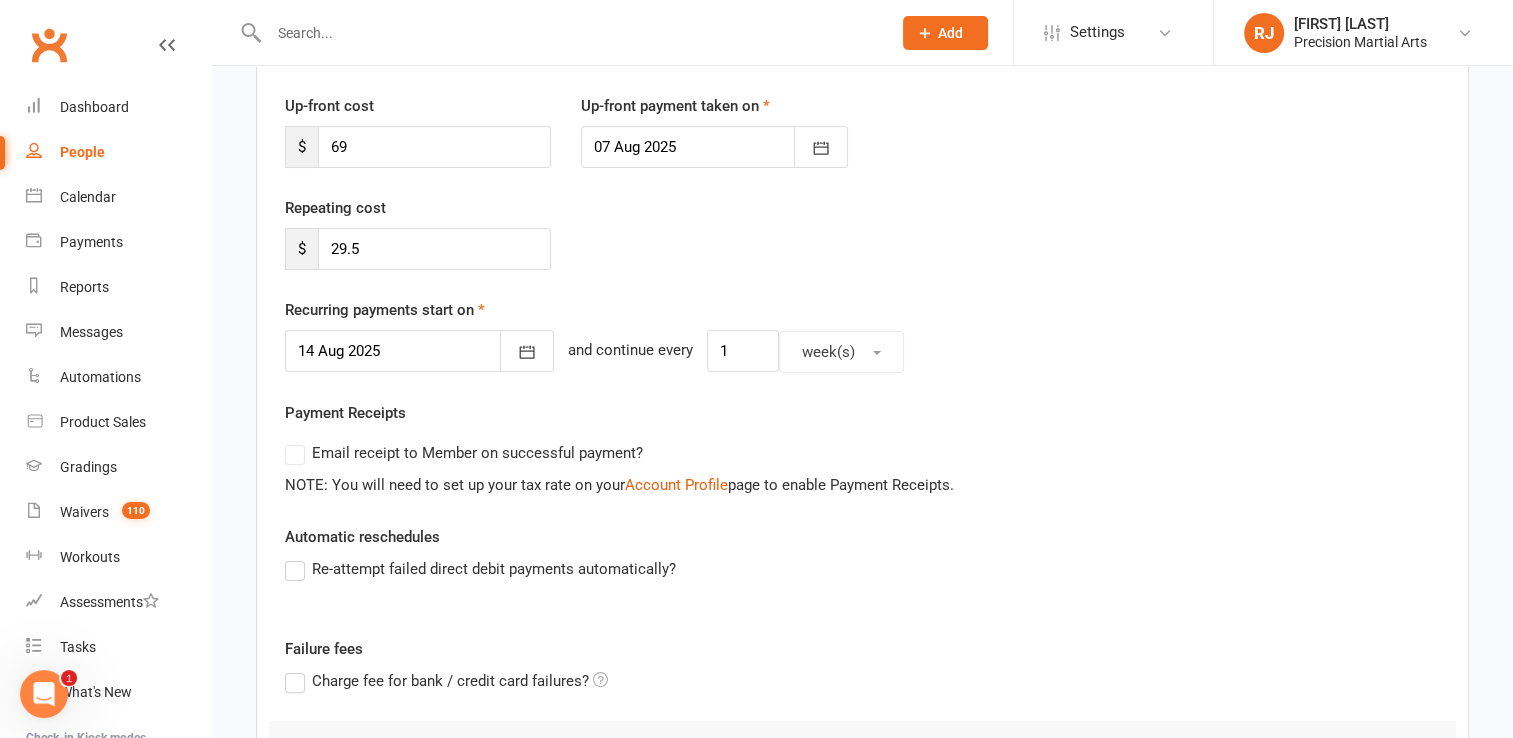 scroll, scrollTop: 280, scrollLeft: 0, axis: vertical 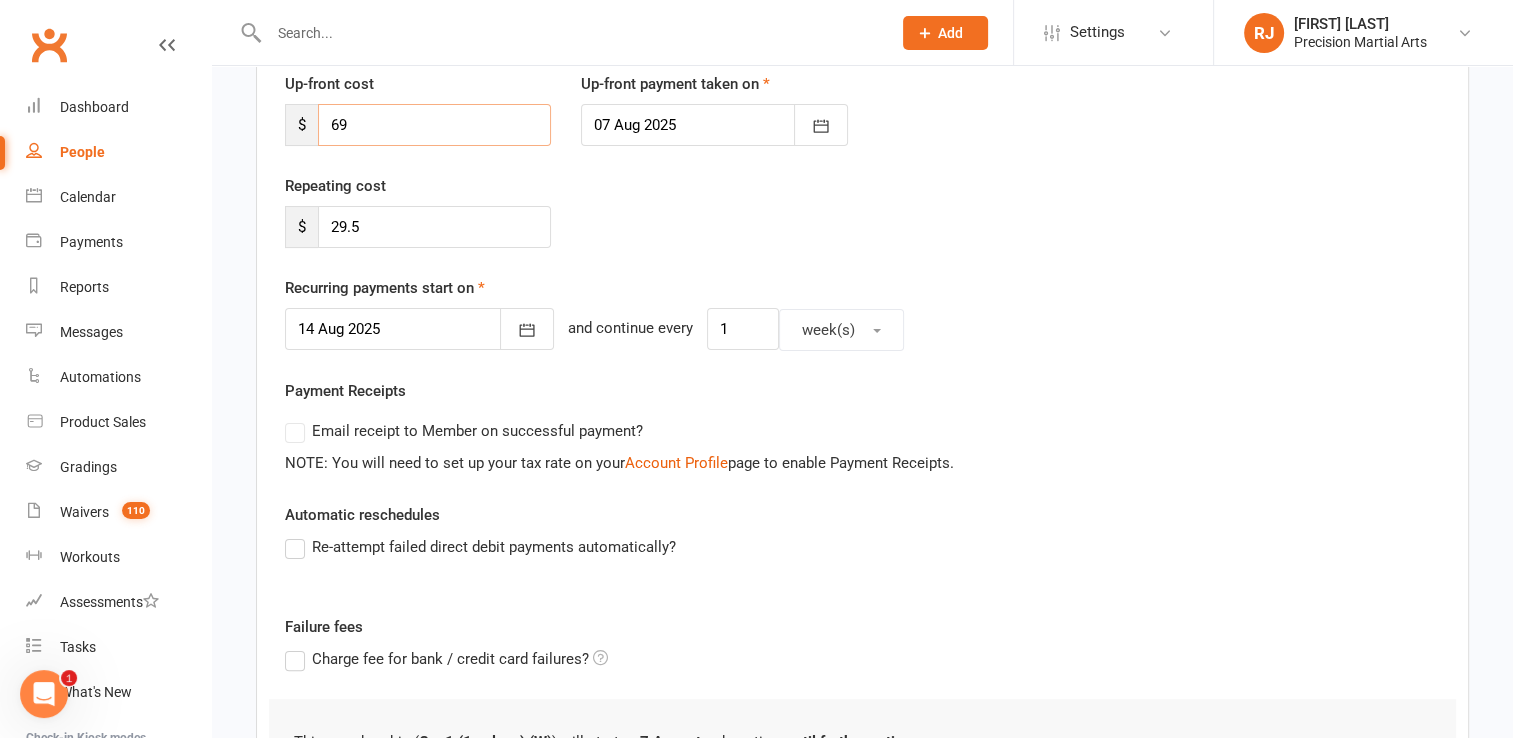 drag, startPoint x: 360, startPoint y: 116, endPoint x: 289, endPoint y: 94, distance: 74.330345 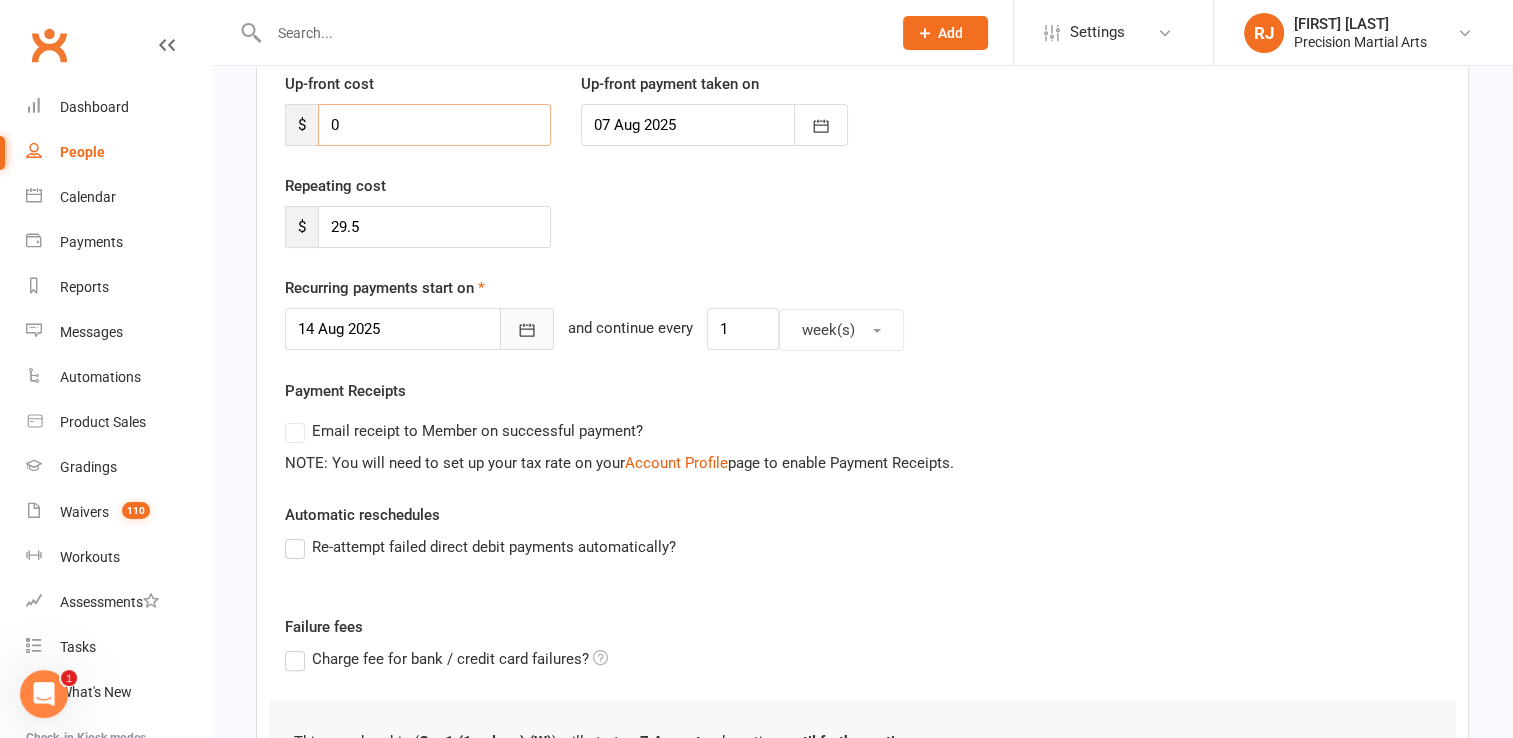 type on "0" 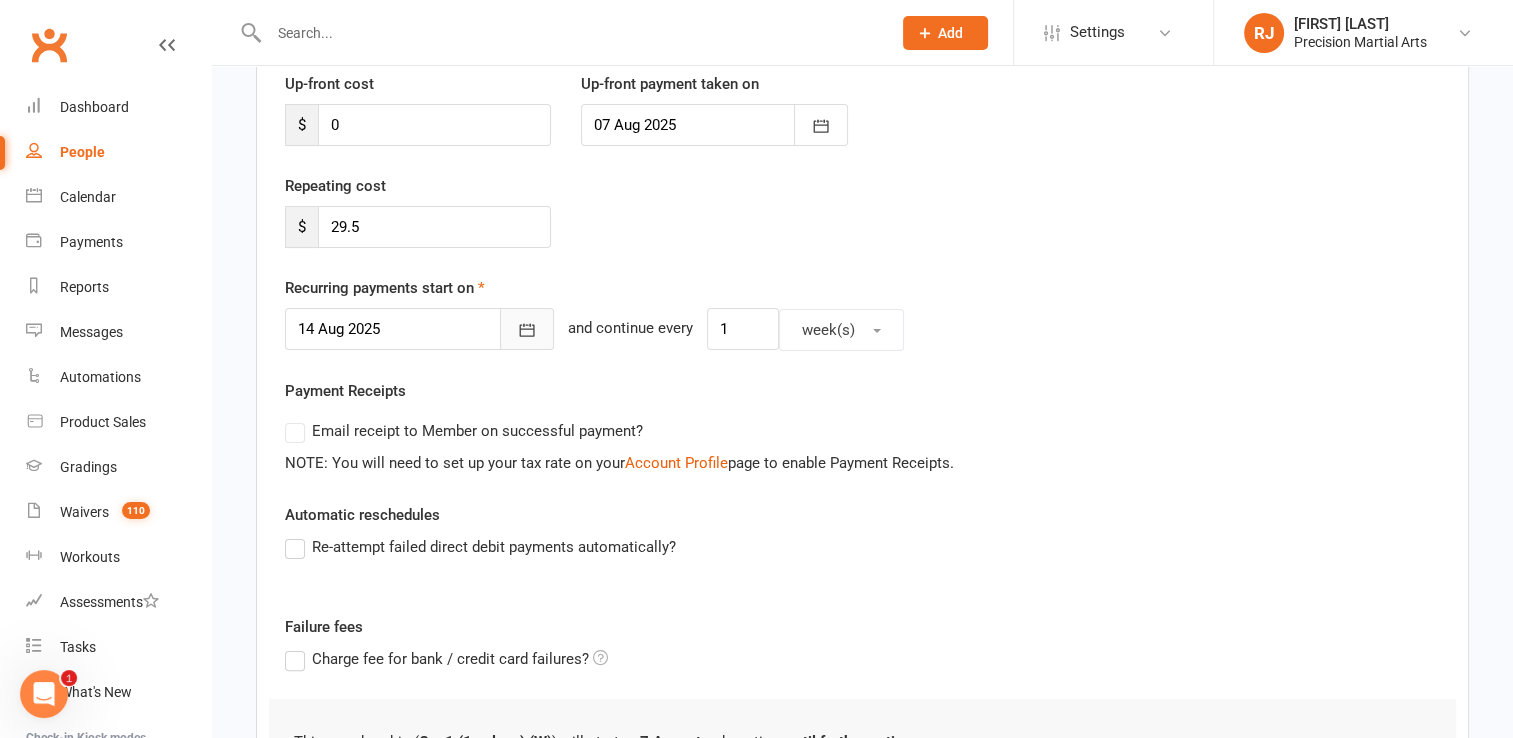 click at bounding box center (527, 329) 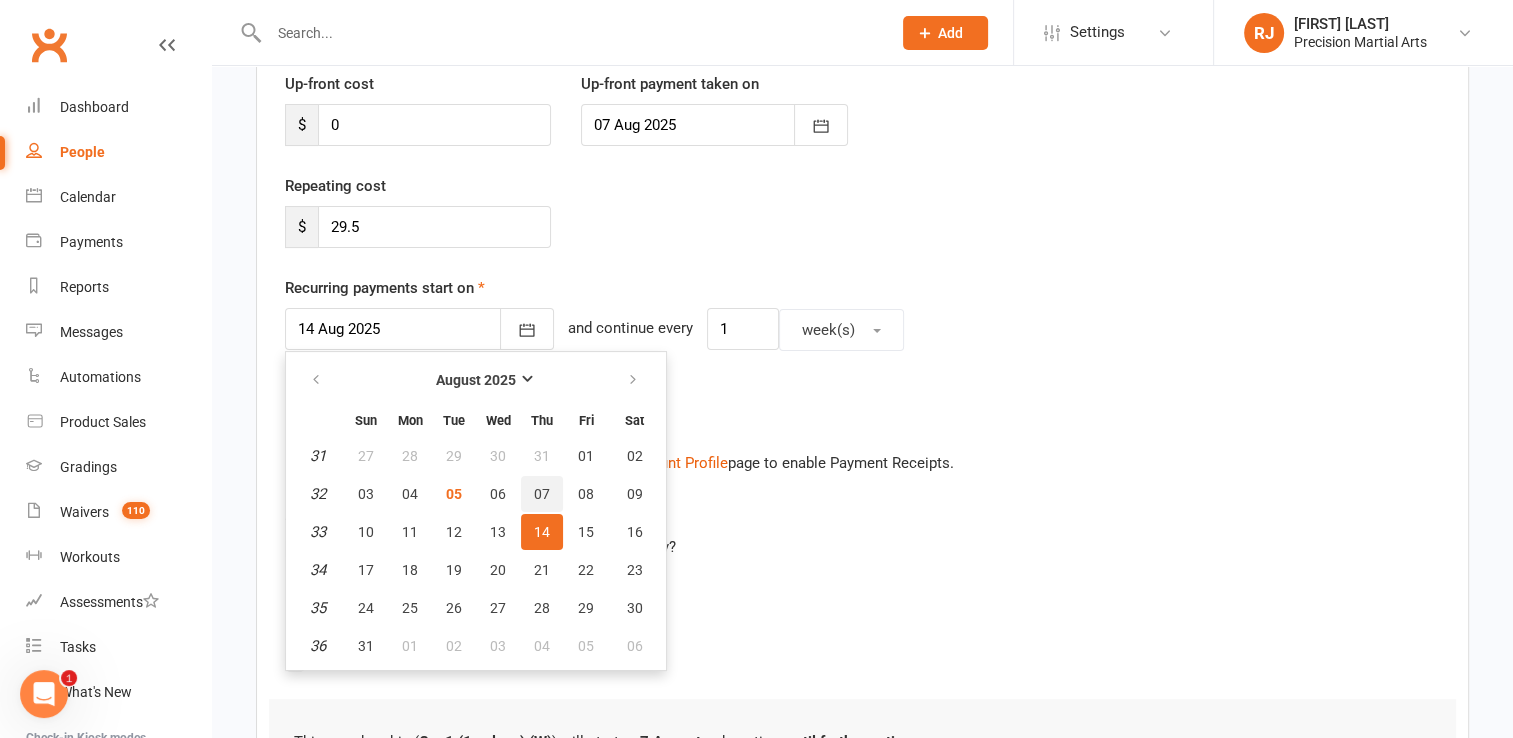 click on "07" at bounding box center [542, 494] 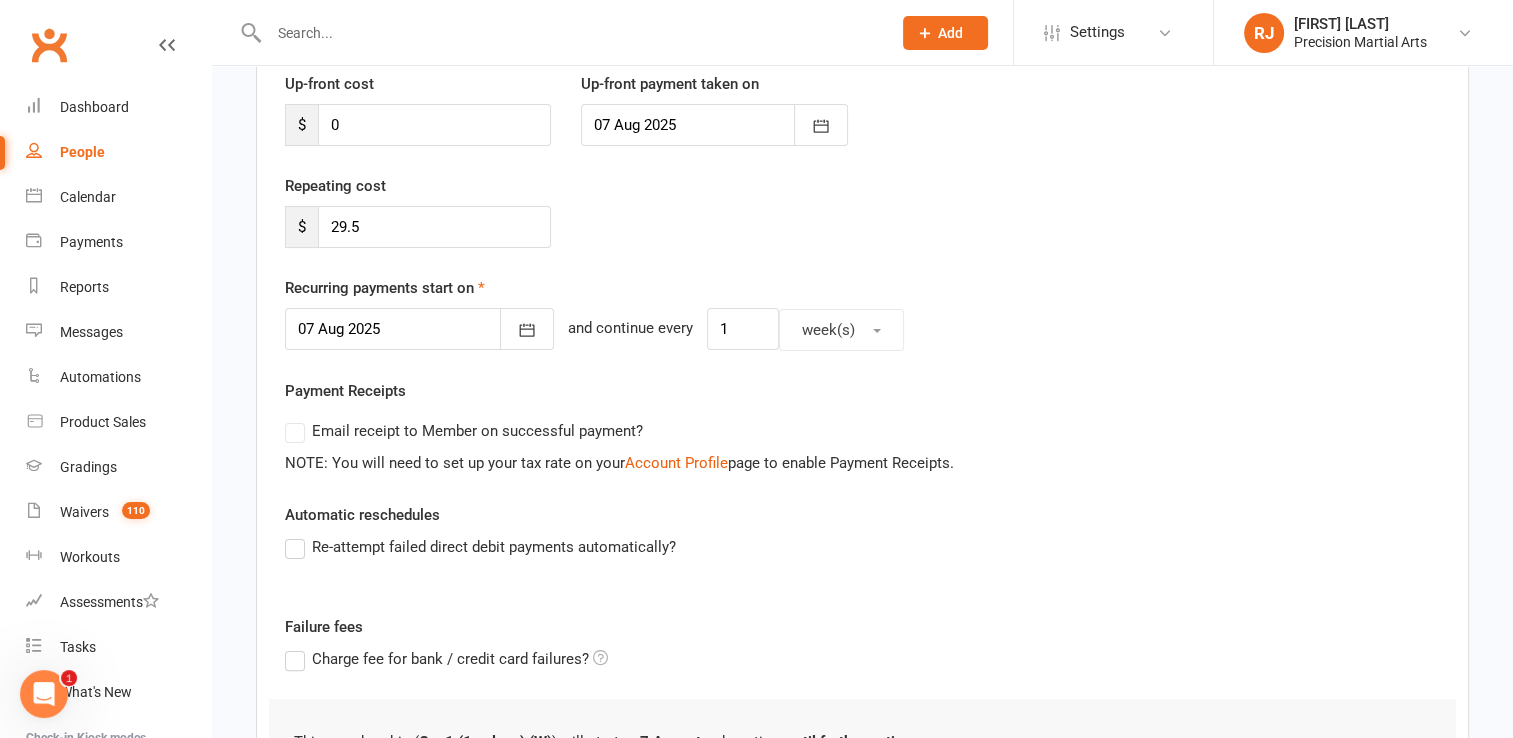 click on "Repeating cost  $ [PRICE]" at bounding box center (862, 225) 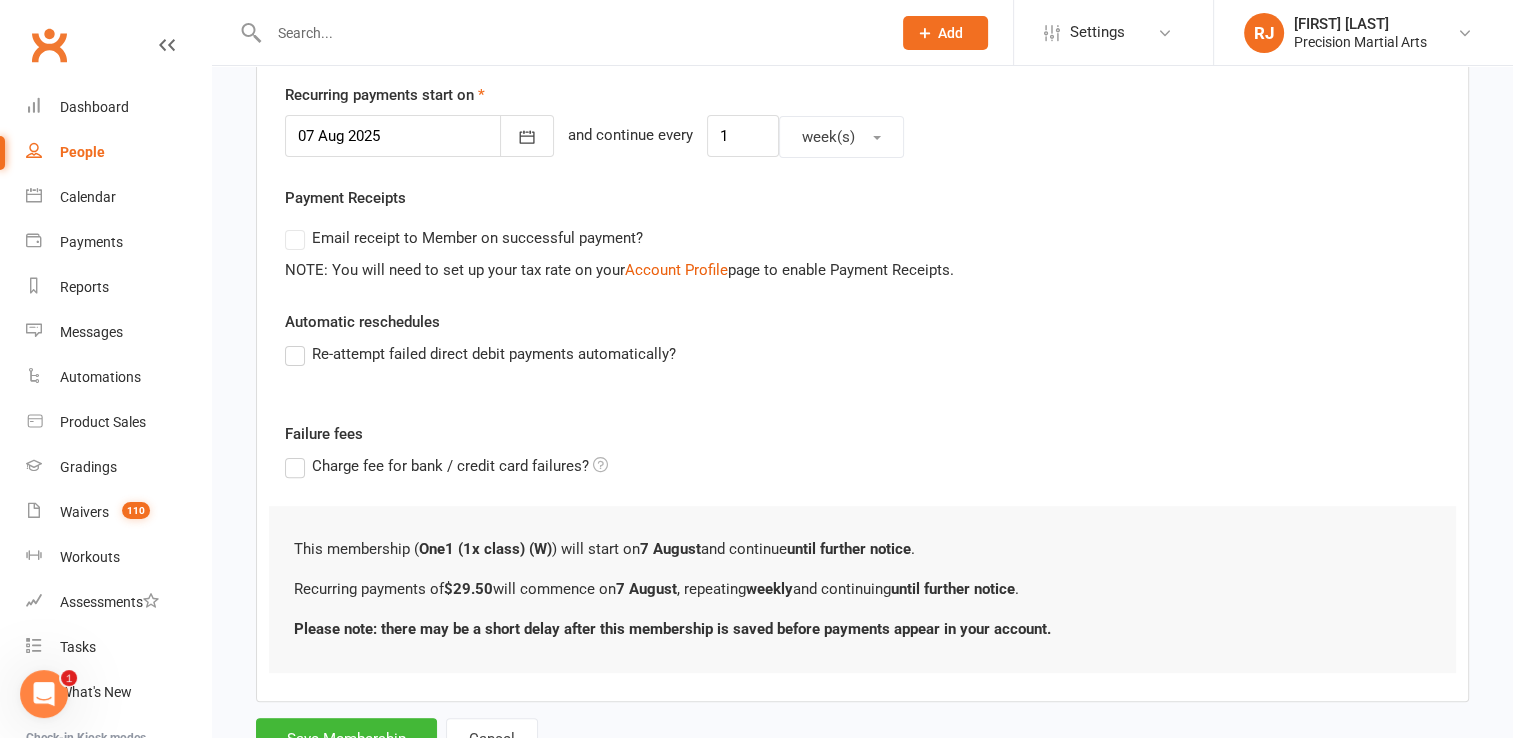 scroll, scrollTop: 553, scrollLeft: 0, axis: vertical 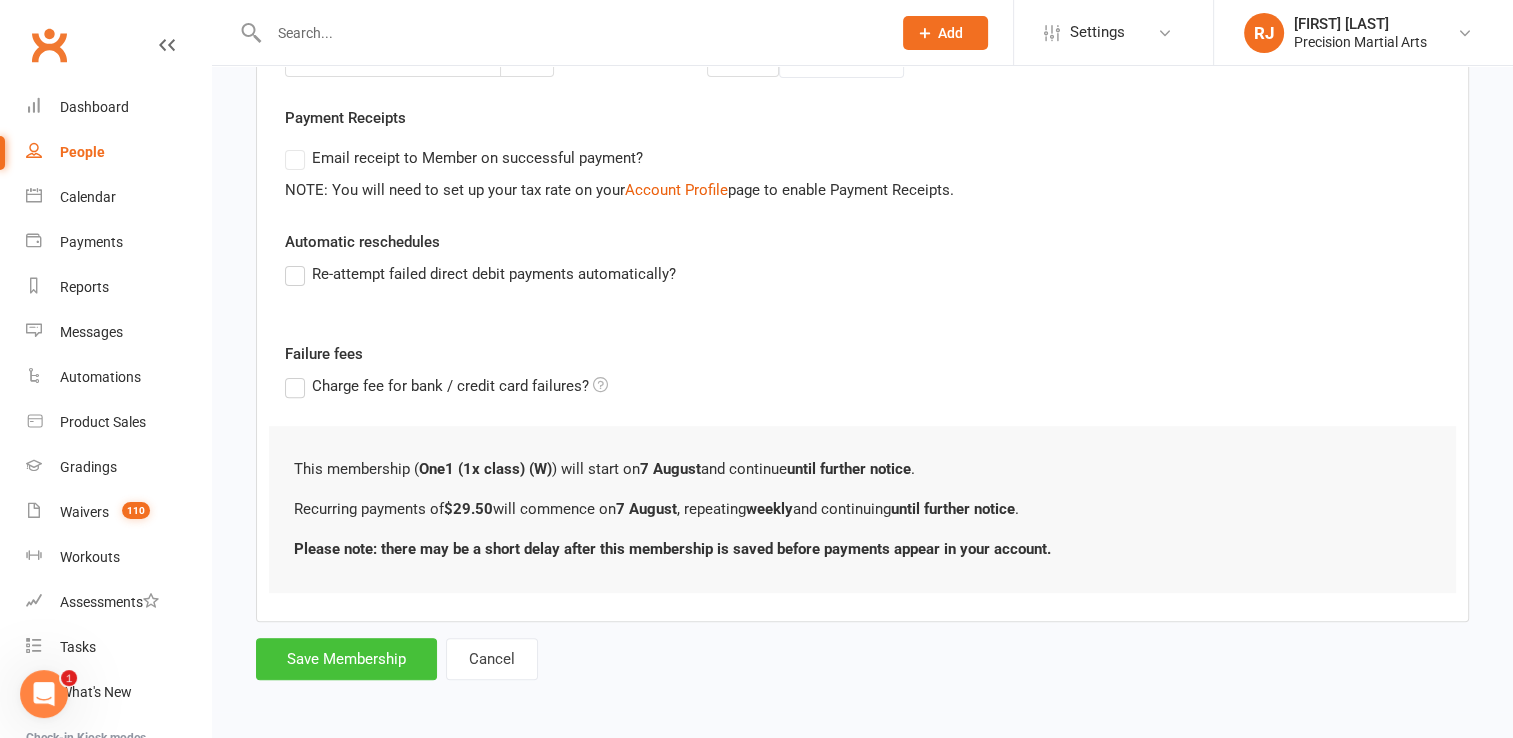 click on "Save Membership" at bounding box center [346, 659] 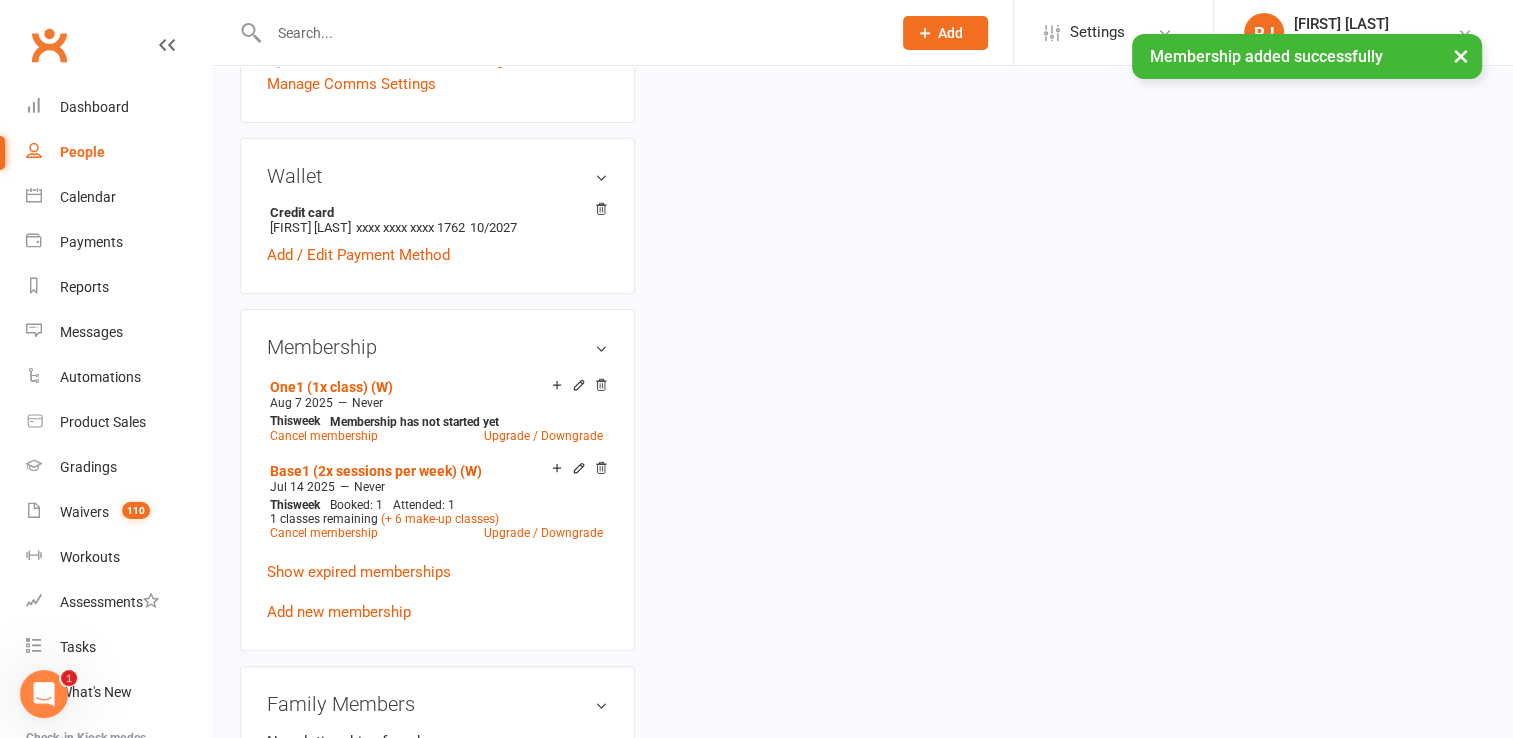 scroll, scrollTop: 0, scrollLeft: 0, axis: both 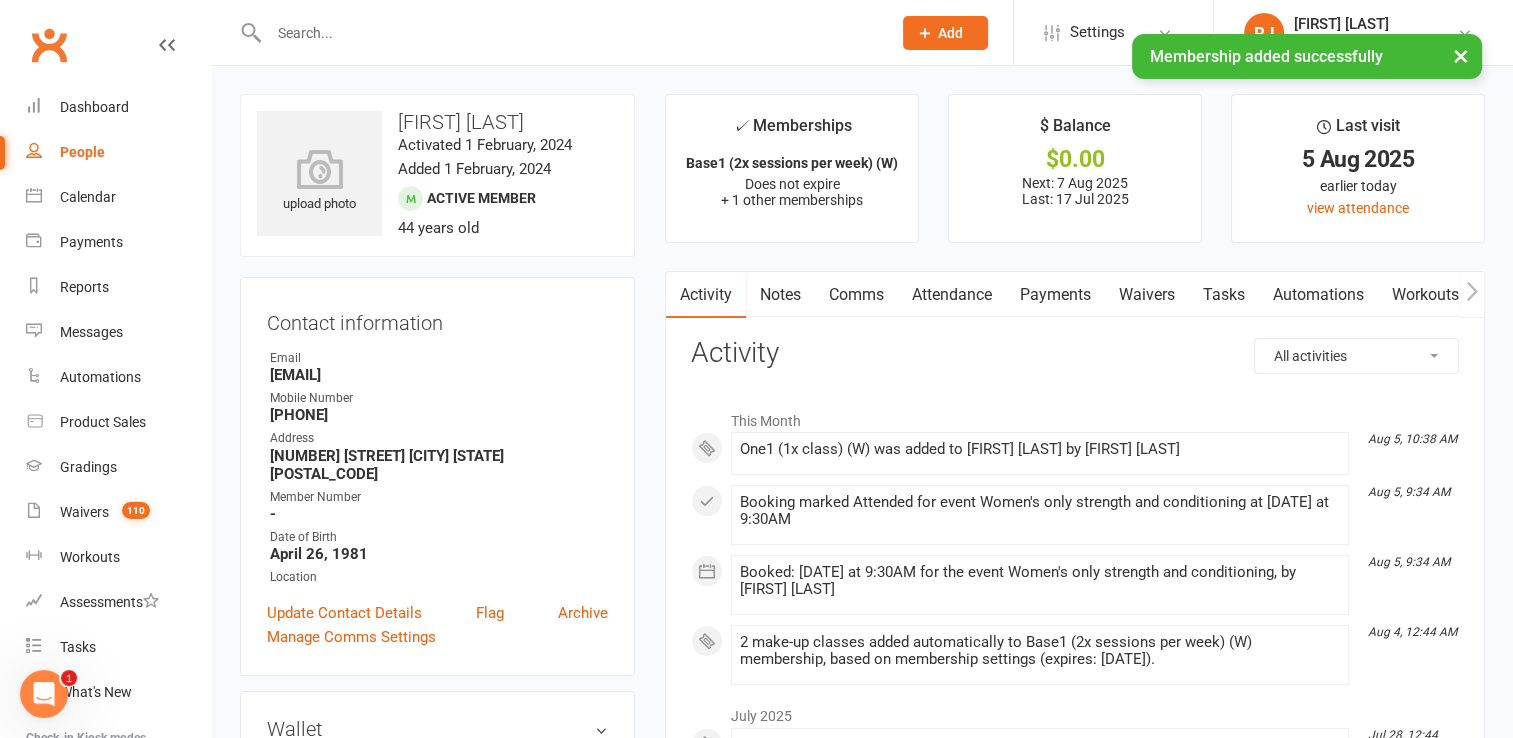 click on "upload photo [FIRST] [LAST] Activated [DATE] Added [DATE]   Active member 44 years old  Contact information Owner   Email  [EMAIL]
Mobile Number  [PHONE]
Address  [NUMBER] [STREET] [CITY] [STATE] [POSTAL_CODE]
Member Number  -
Date of Birth  [DATE]
Location
Update Contact Details Flag Archive Manage Comms Settings
Wallet Credit card [FIRST] [LAST]  xxxx xxxx xxxx 1762  10/2027
Add / Edit Payment Method
Membership      One1 (1x class) (W) [DATE] — Never This  week Membership has not started yet     Cancel membership Upgrade / Downgrade     Base1 (2x sessions per week) (W) [DATE] — Never This  week Booked: 1 Attended: 1 1 classes remaining    (+ 6 make-up classes) Cancel membership Upgrade / Downgrade Show expired memberships Add new membership
Family Members  No relationships found. Add link to existing contact  Add link to new contact
Suspensions  No active suspensions found. Add new suspension
Email / SMS Subscriptions  edit No
No
edit" at bounding box center (437, 1172) 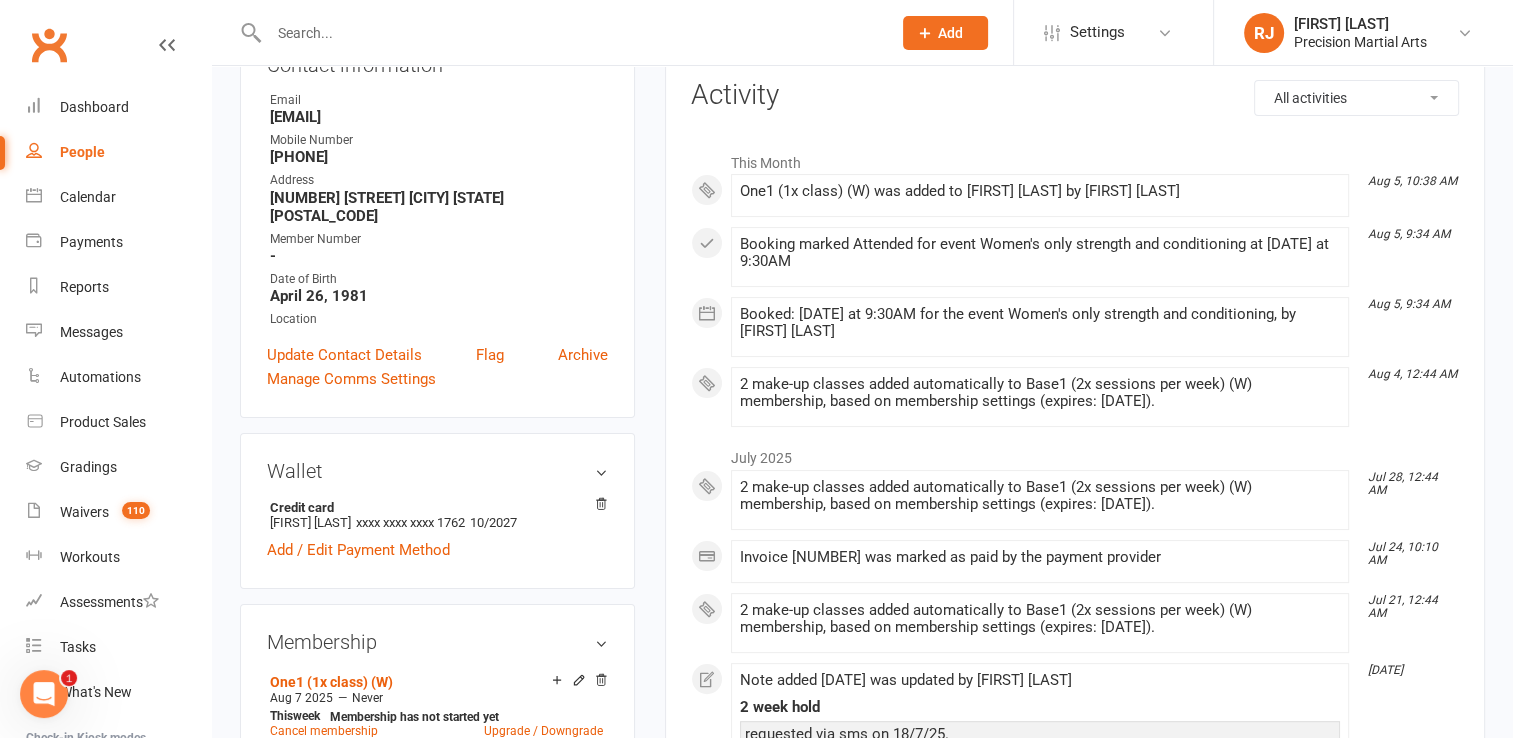 scroll, scrollTop: 480, scrollLeft: 0, axis: vertical 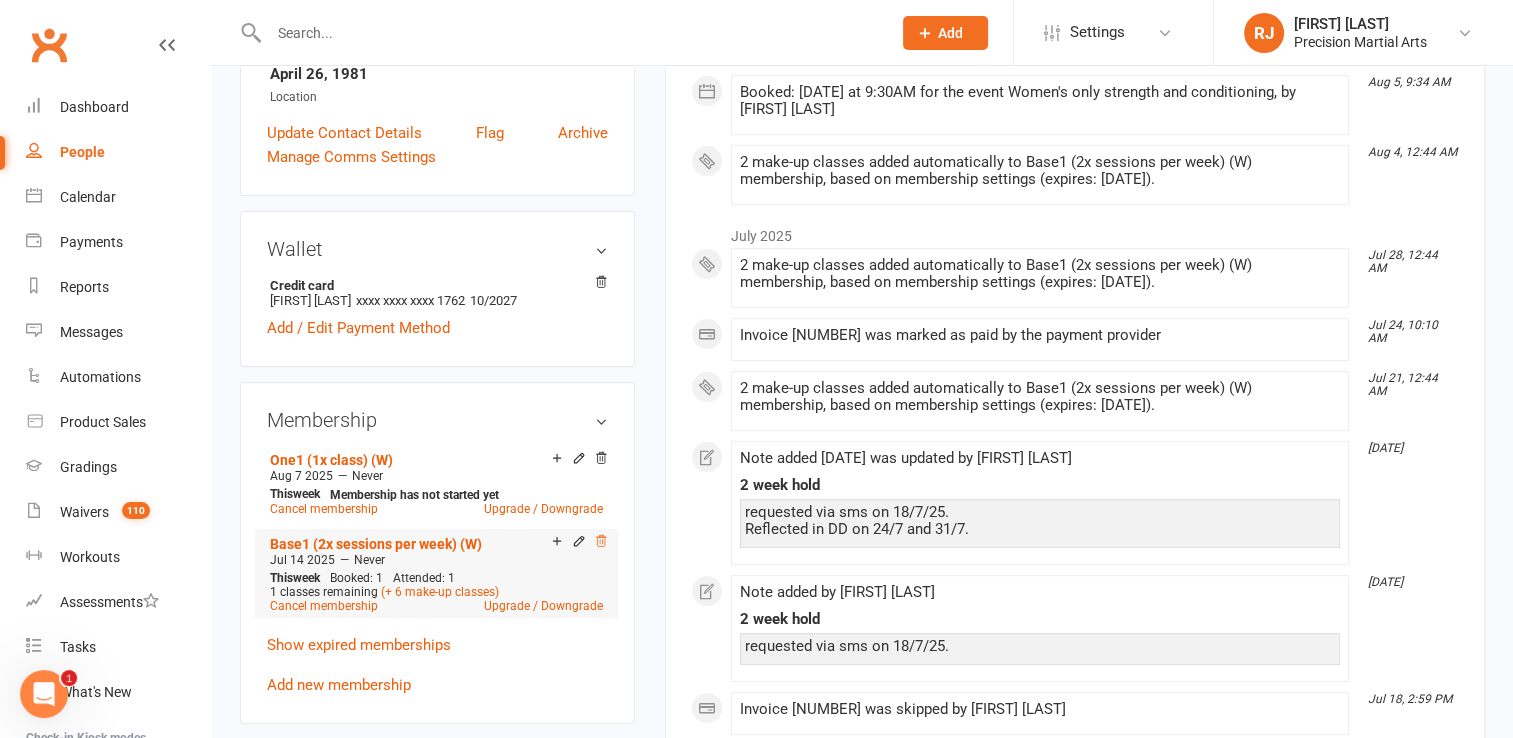 click 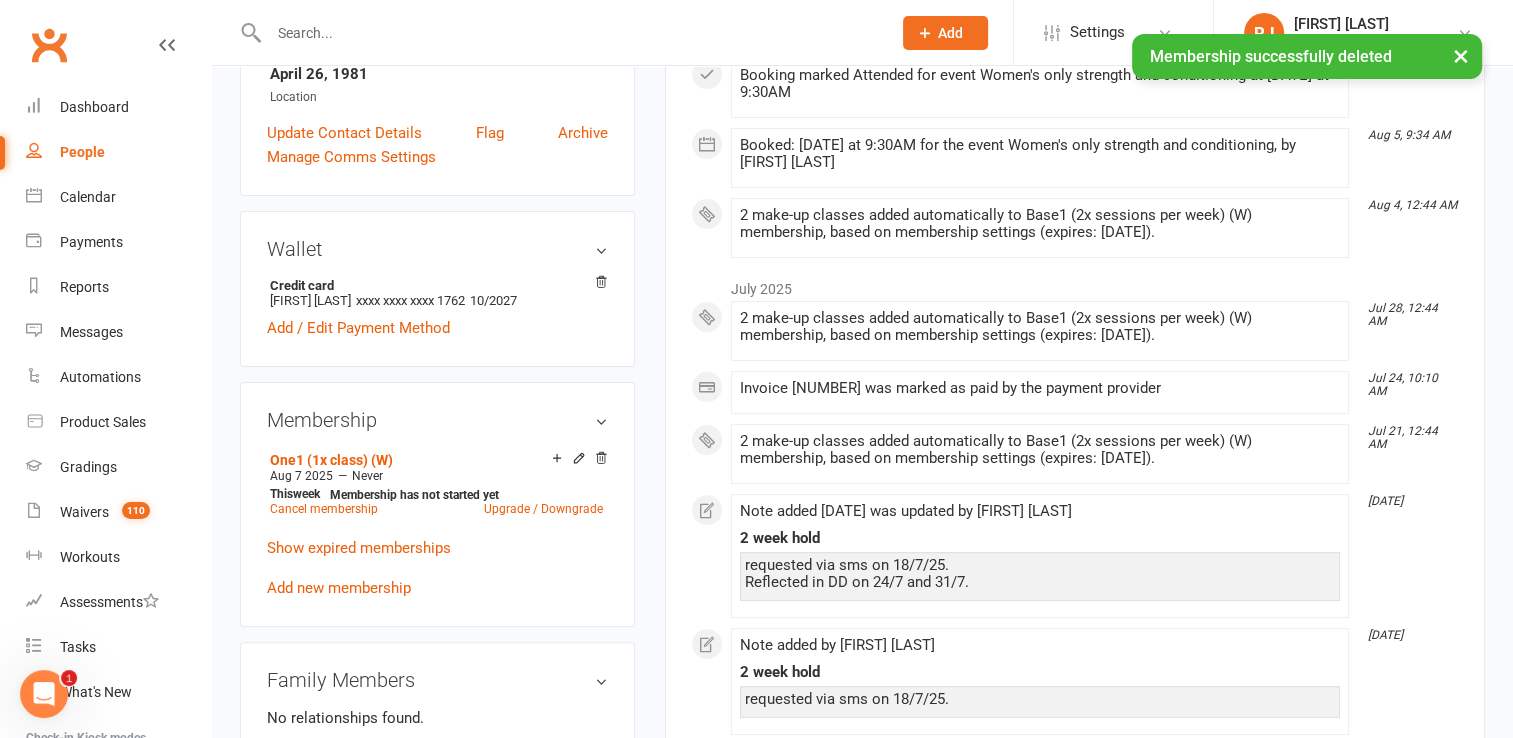 click on "upload photo [FIRST] [LAST] Activated [DATE] Added [DATE]   Active member 44 years old  Contact information Owner   Email  [EMAIL]
Mobile Number  [PHONE]
Address  [NUMBER] [STREET] [CITY] [STATE] [POSTAL_CODE]
Member Number  -
Date of Birth  [DATE]
Location
Update Contact Details Flag Archive Manage Comms Settings
Wallet Credit card [FIRST] [LAST]  xxxx xxxx xxxx 1762  10/2027
Add / Edit Payment Method
Membership      One1 (1x class) (W) [DATE] — Never This  week Membership has not started yet     Cancel membership Upgrade / Downgrade Show expired memberships Add new membership
Family Members  No relationships found. Add link to existing contact  Add link to new contact
Suspensions  No active suspensions found. Add new suspension
Email / SMS Subscriptions  edit Unsubscribed from Emails No
Unsubscribed from SMSes No
Member Portal Login Details  Styles & Ranks  Emergency Contact Details  edit Mobile App  Waiver Answers  edit Convert to NAC" at bounding box center (437, 644) 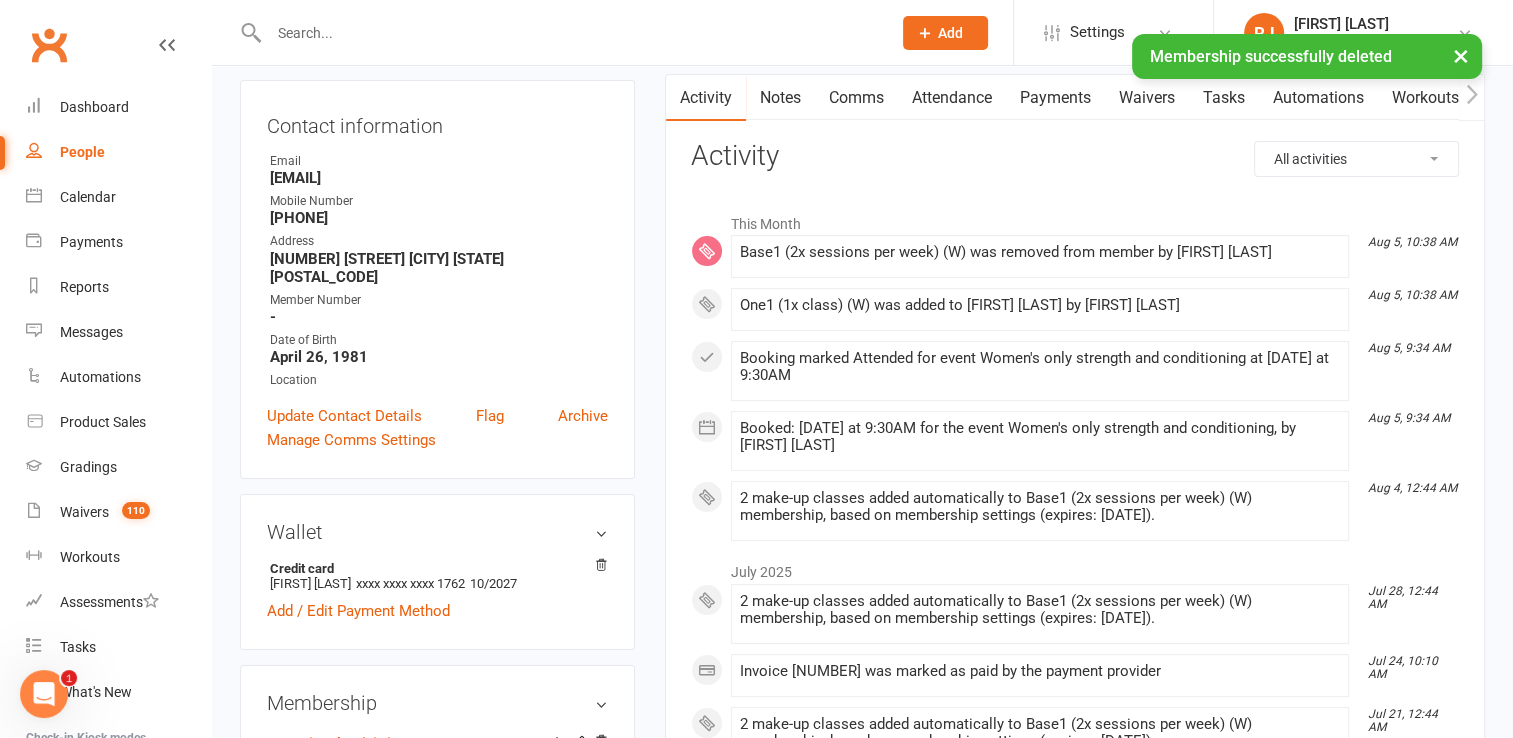 scroll, scrollTop: 160, scrollLeft: 0, axis: vertical 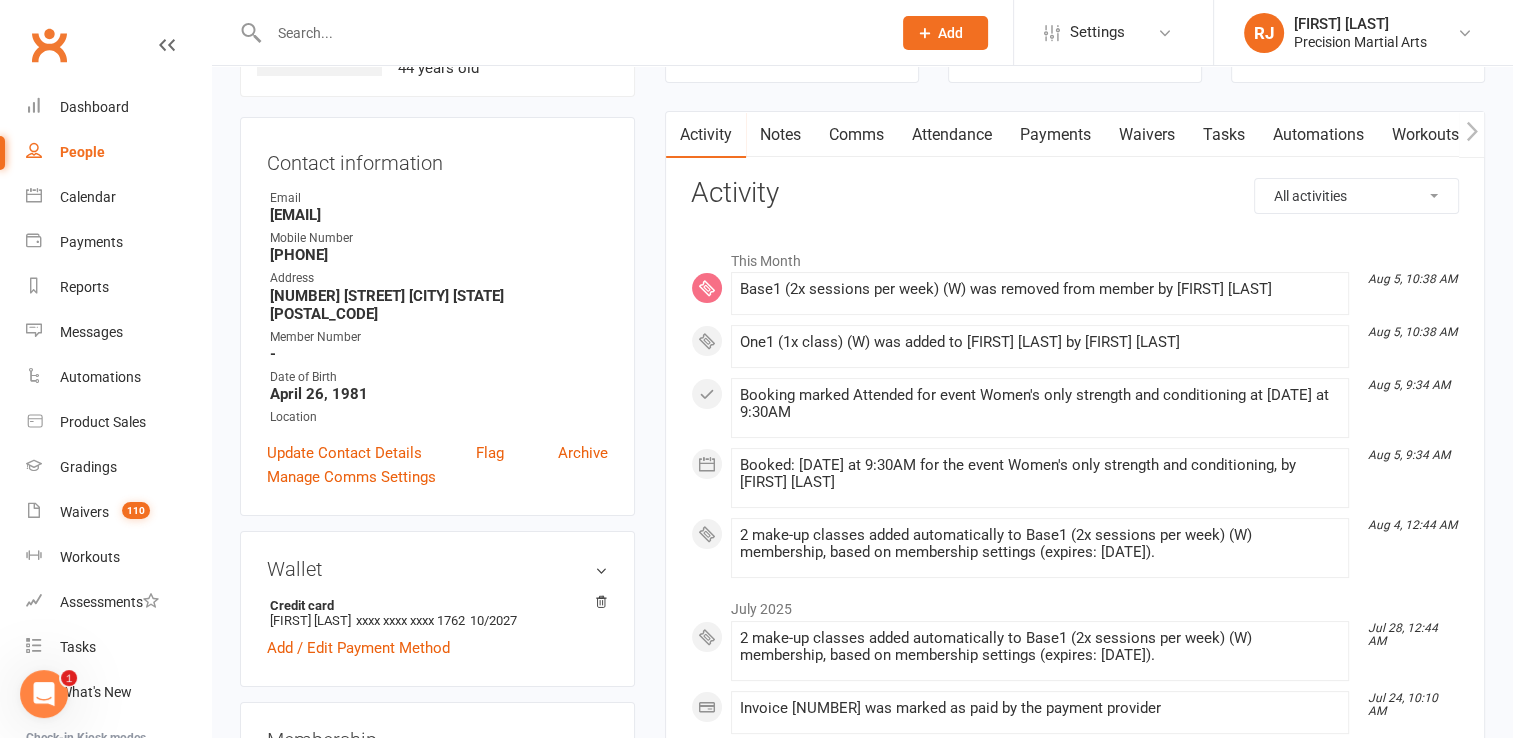 click on "Payments" at bounding box center (1055, 135) 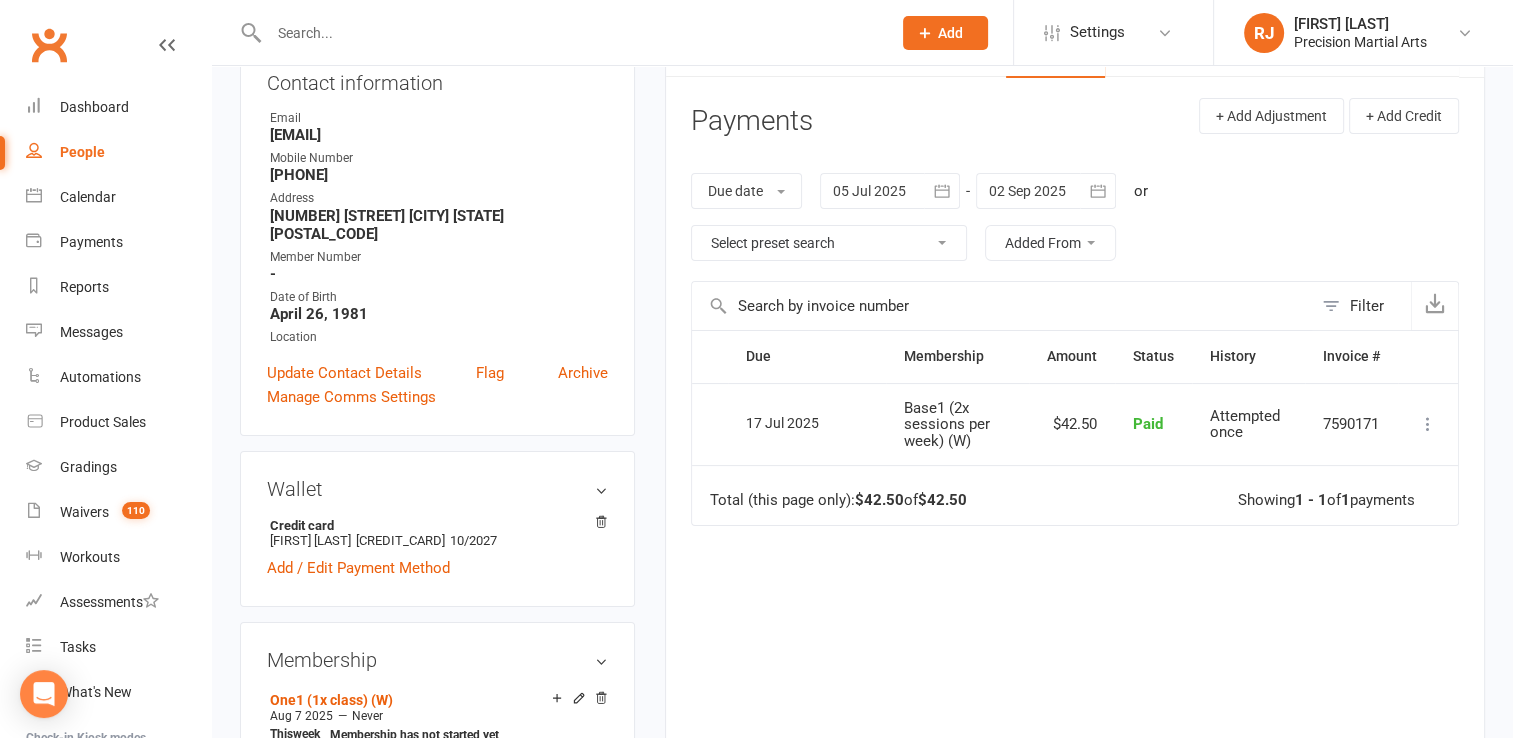 scroll, scrollTop: 240, scrollLeft: 0, axis: vertical 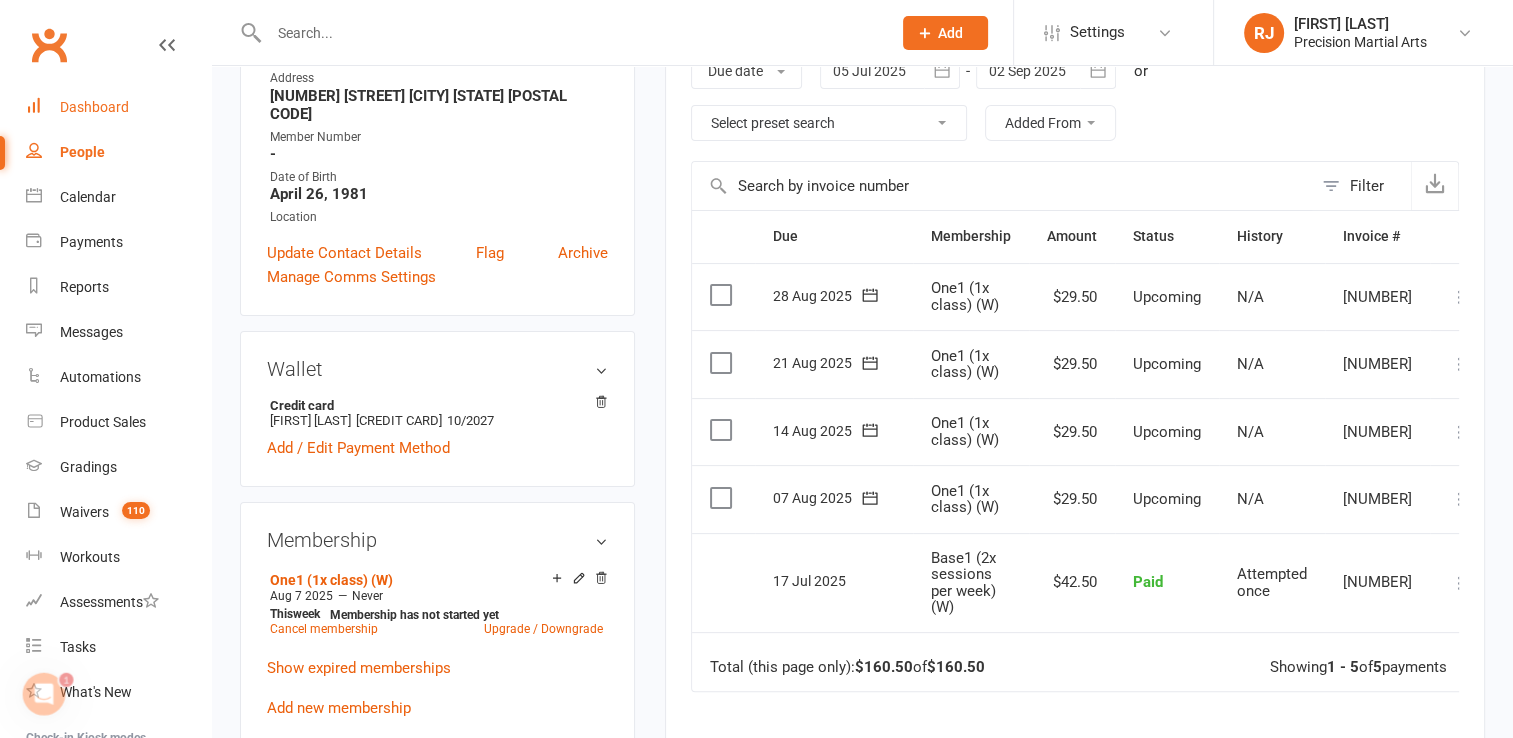 click on "Dashboard" at bounding box center [94, 107] 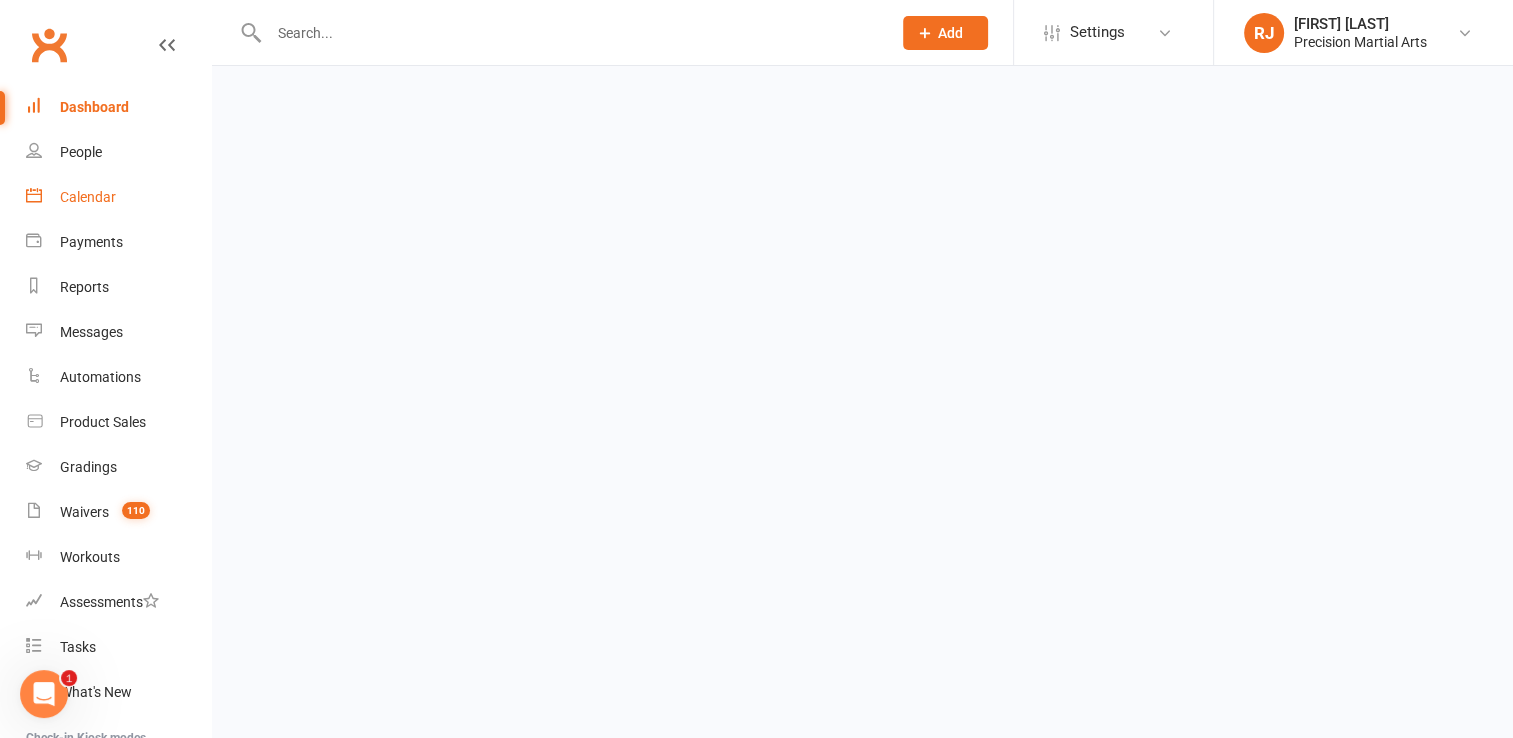 scroll, scrollTop: 0, scrollLeft: 0, axis: both 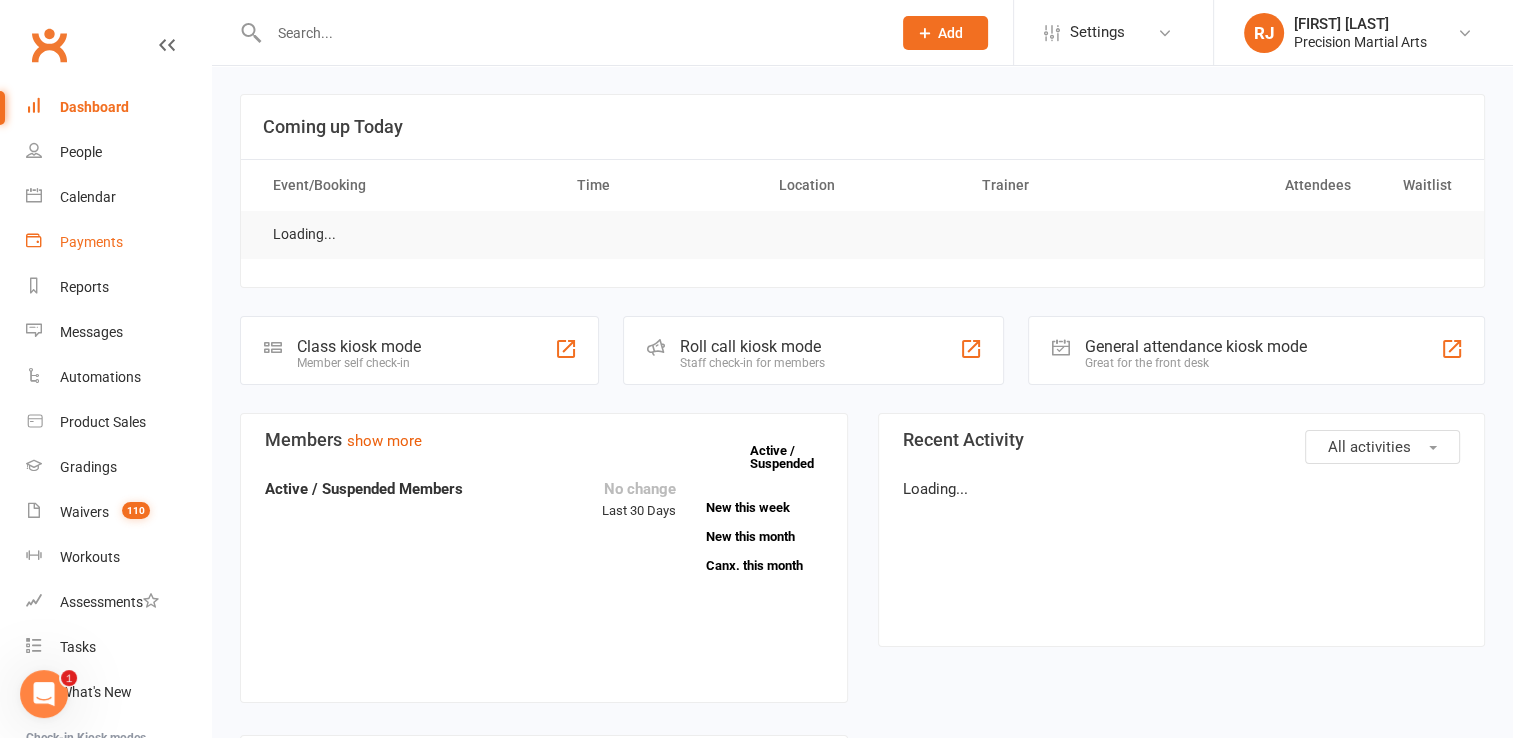 click on "Payments" at bounding box center [91, 242] 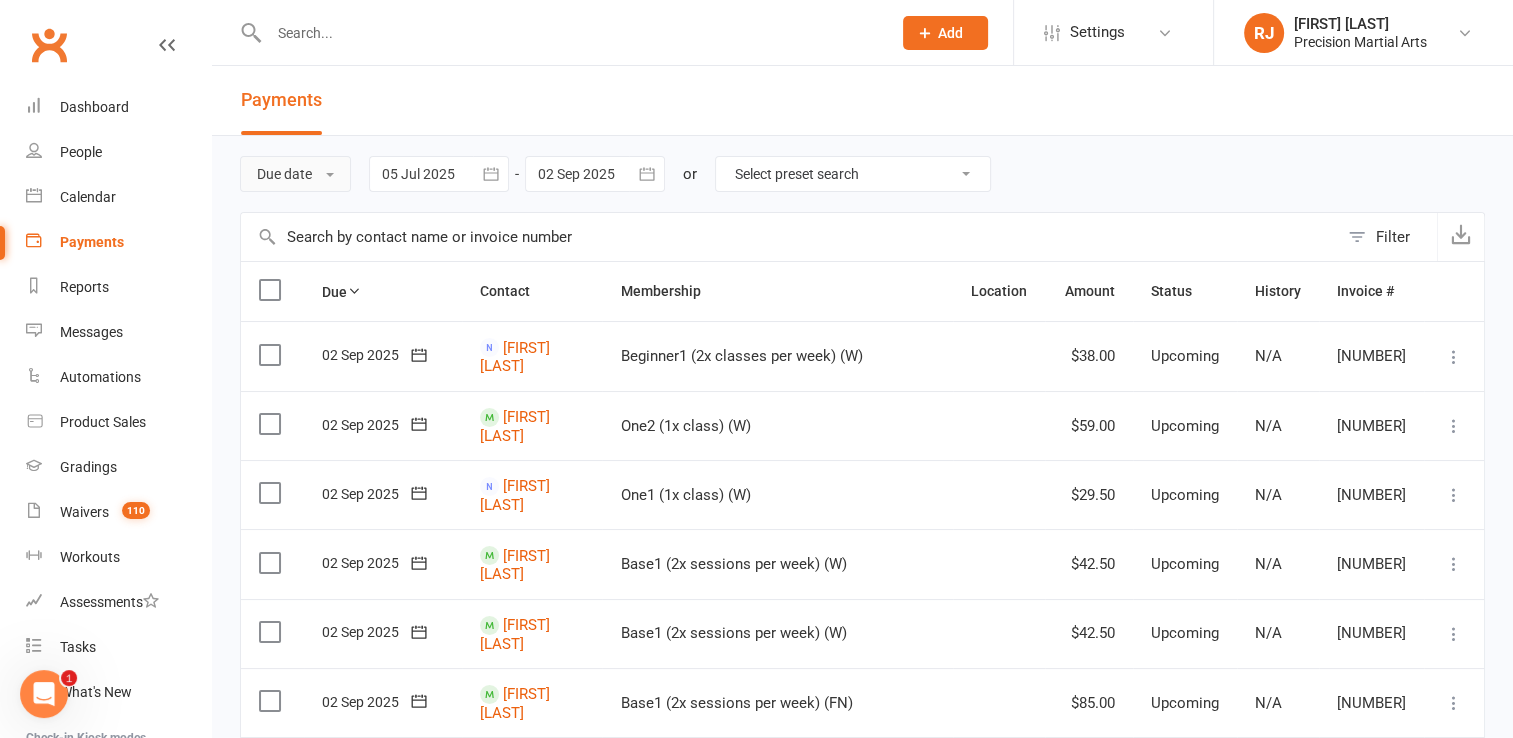 click on "Due date" at bounding box center (295, 174) 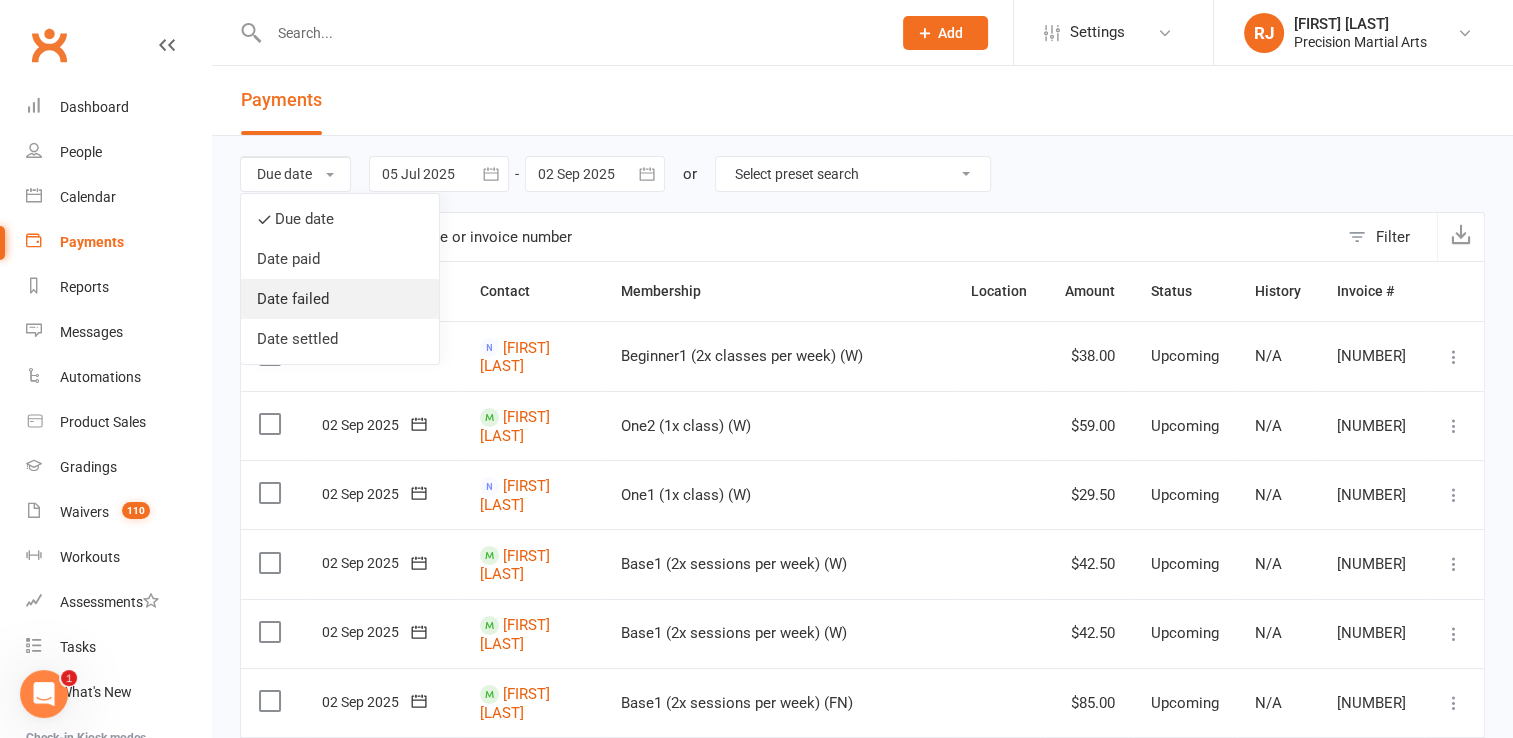 click on "Date failed" at bounding box center [340, 299] 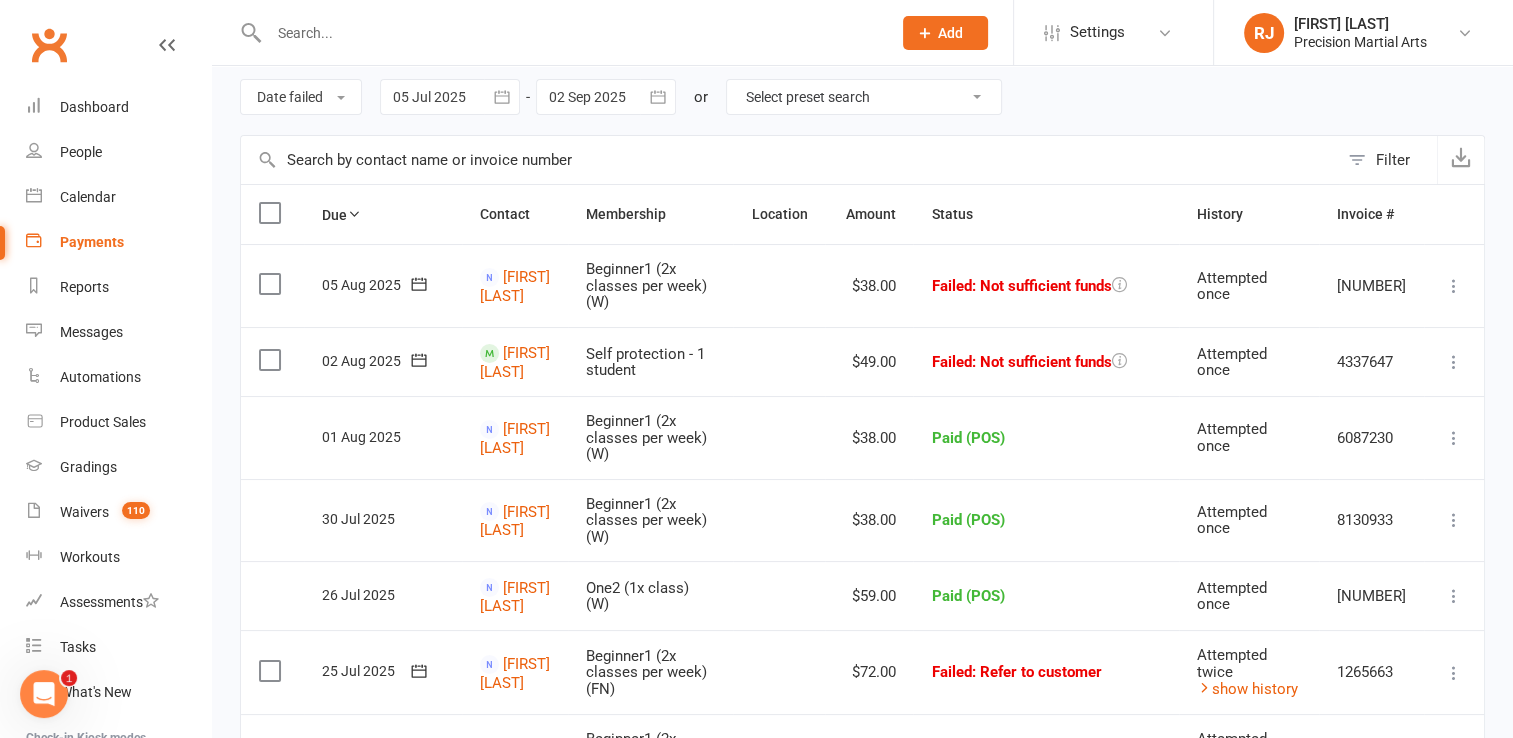 scroll, scrollTop: 80, scrollLeft: 0, axis: vertical 